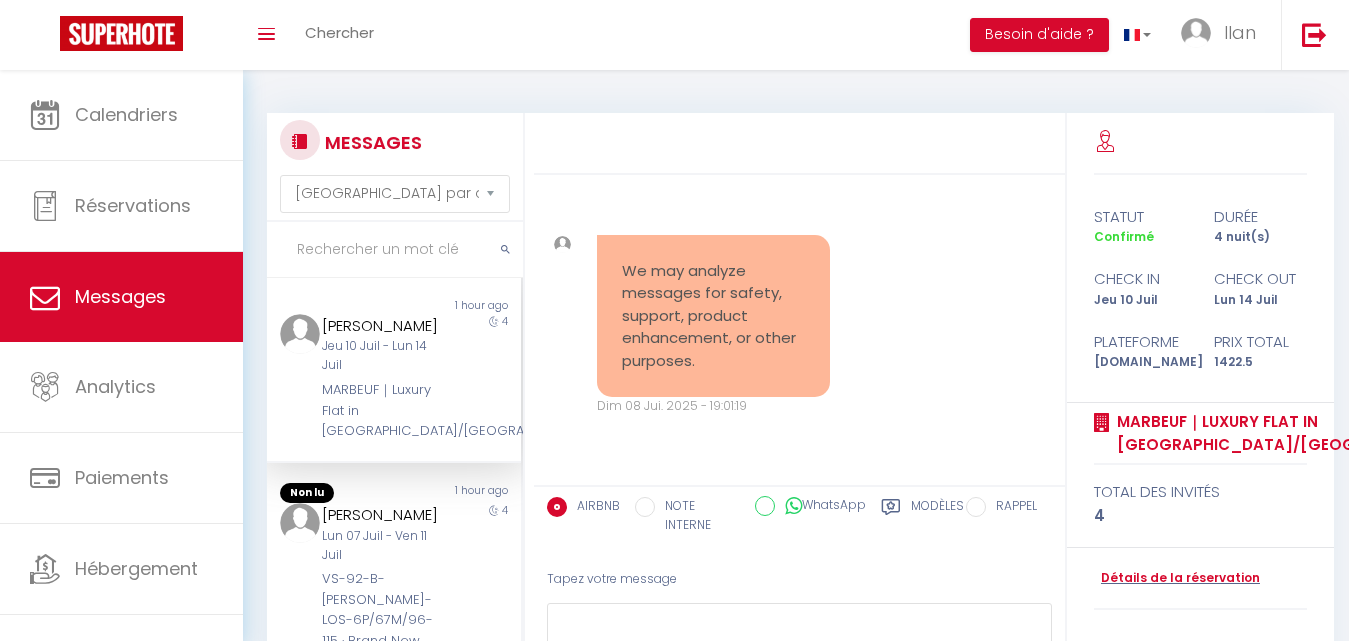 select on "message" 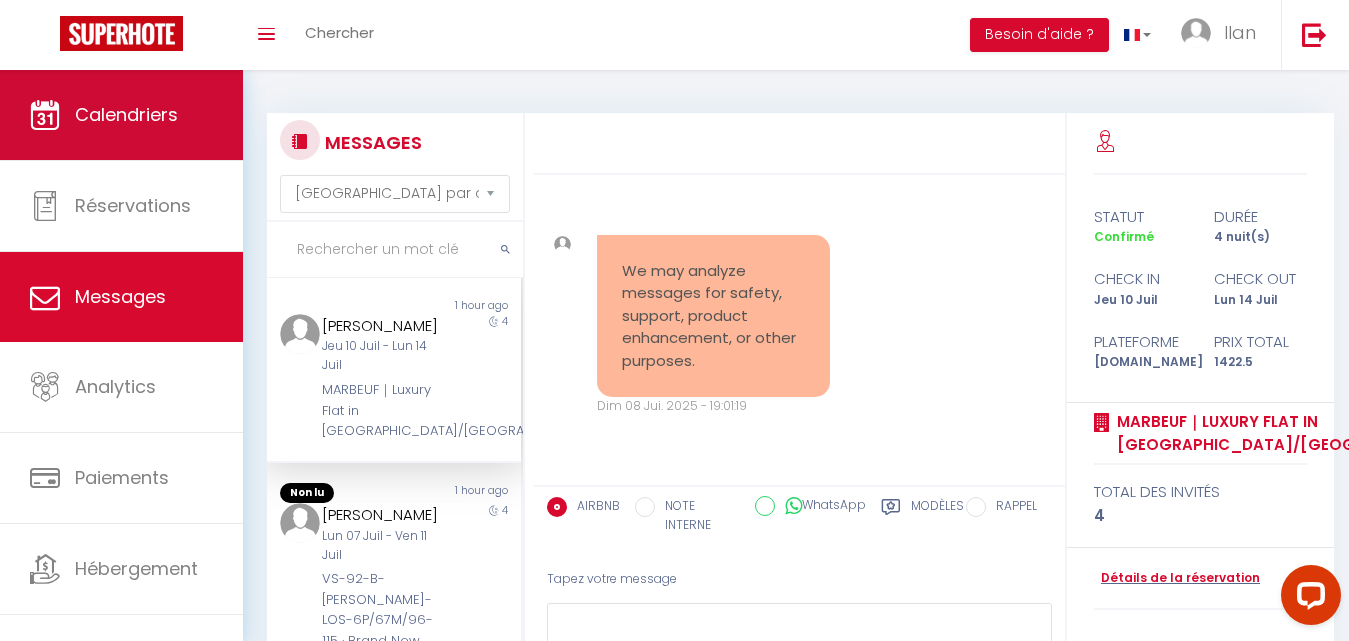 scroll, scrollTop: 12166, scrollLeft: 0, axis: vertical 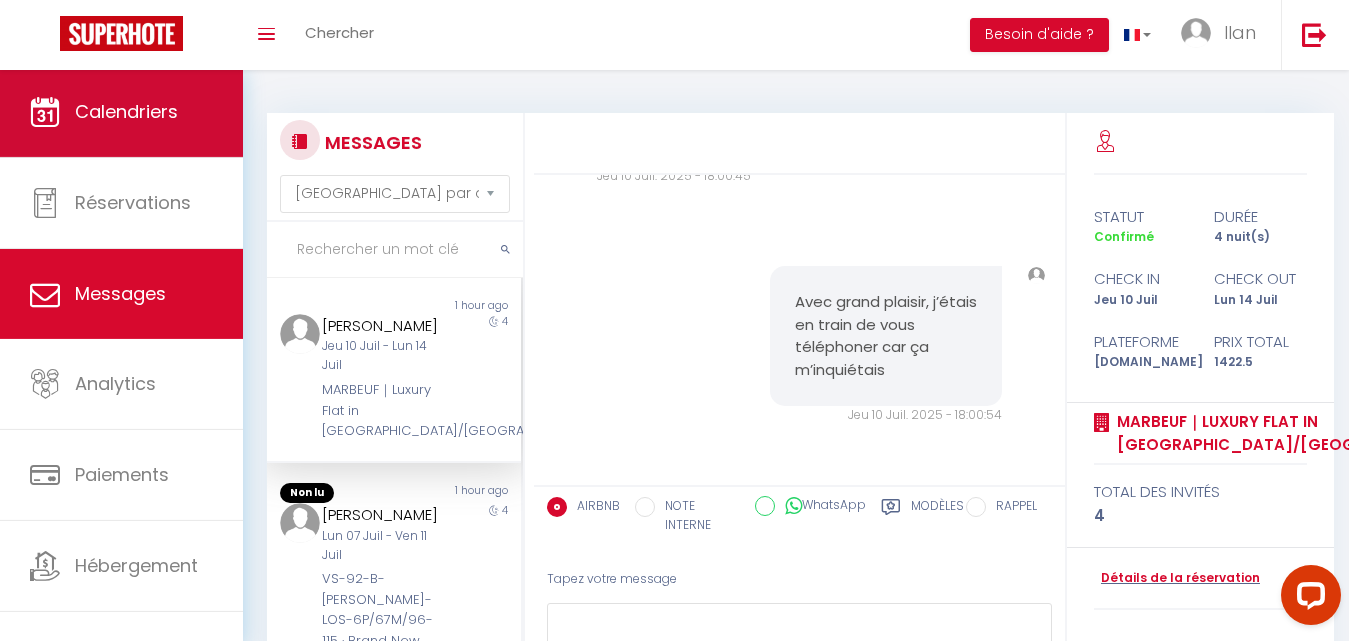 click on "Calendriers" at bounding box center [126, 111] 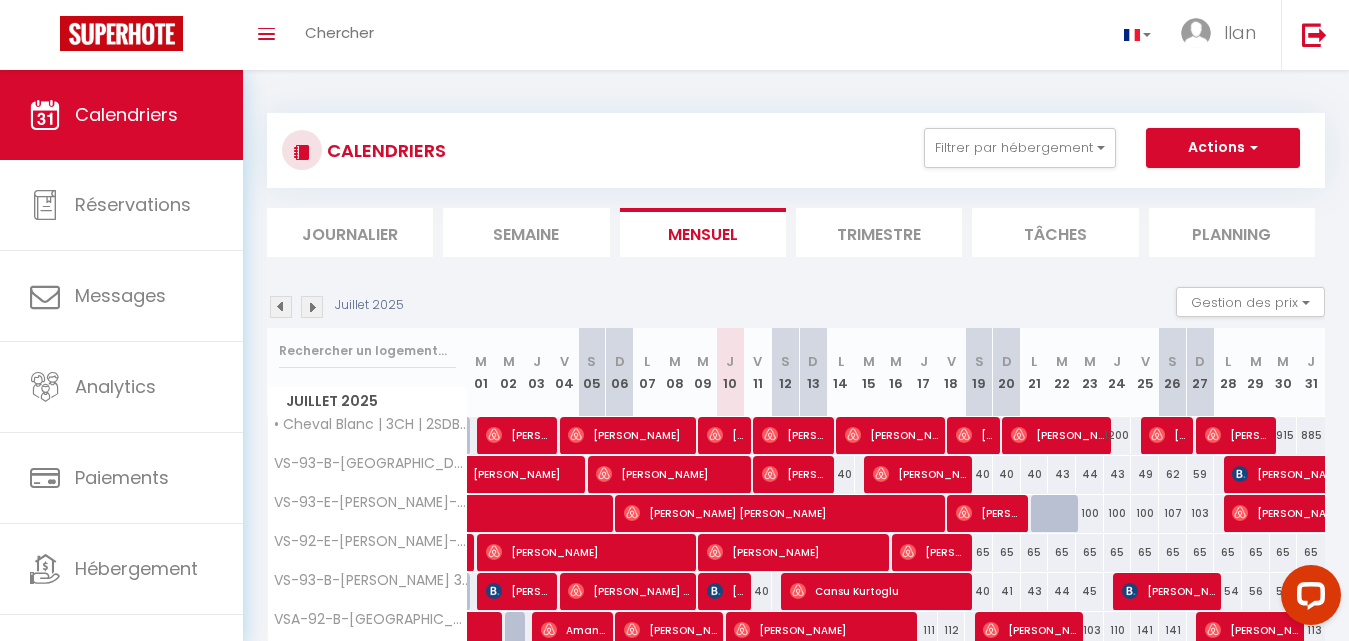 scroll, scrollTop: 298, scrollLeft: 0, axis: vertical 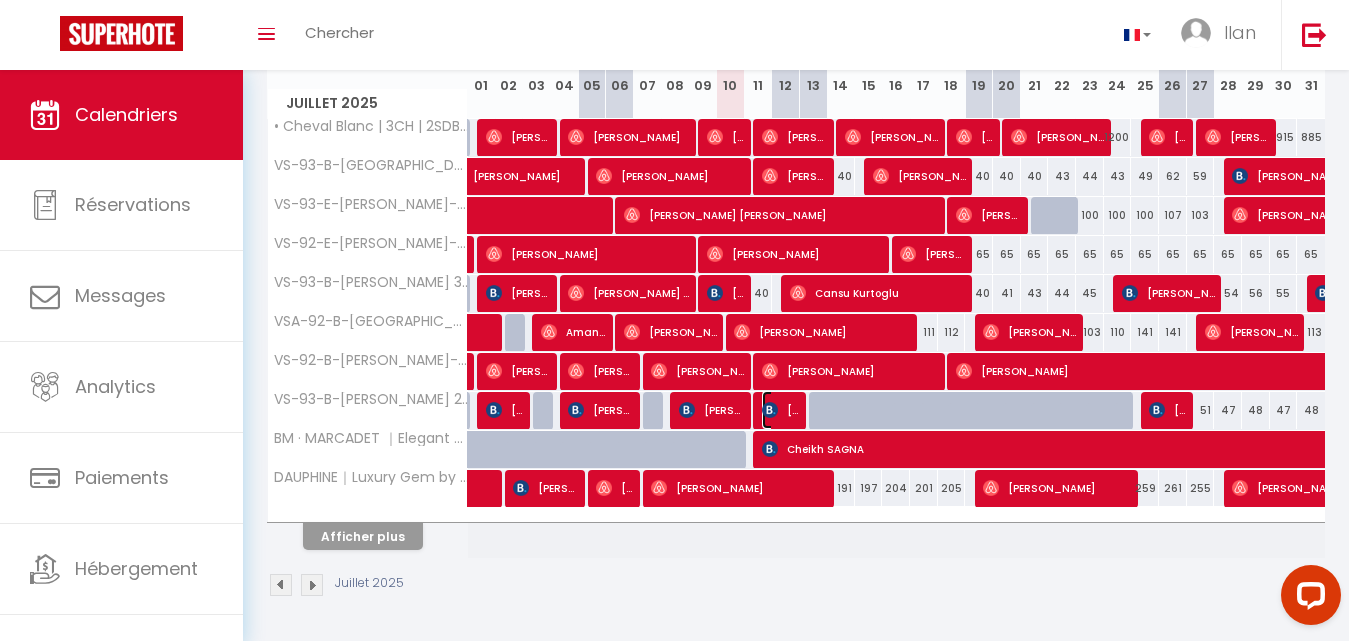 click on "Rosa Perez Alvarez" at bounding box center [780, 410] 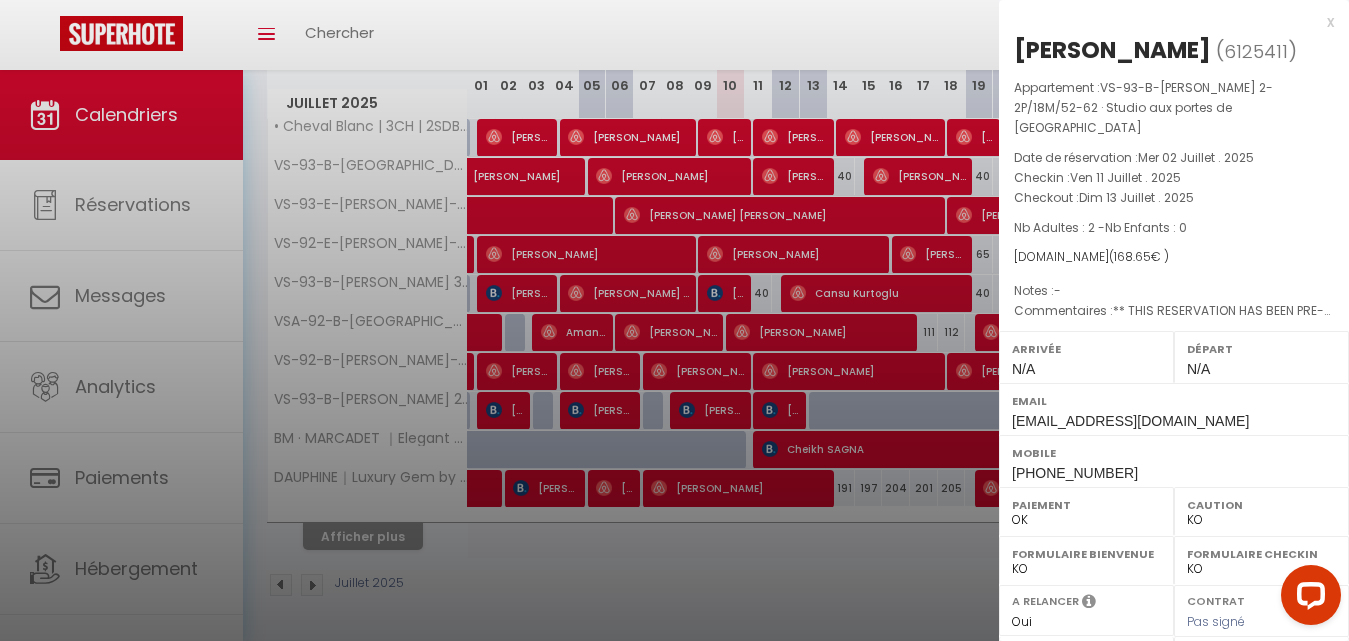 click at bounding box center [674, 320] 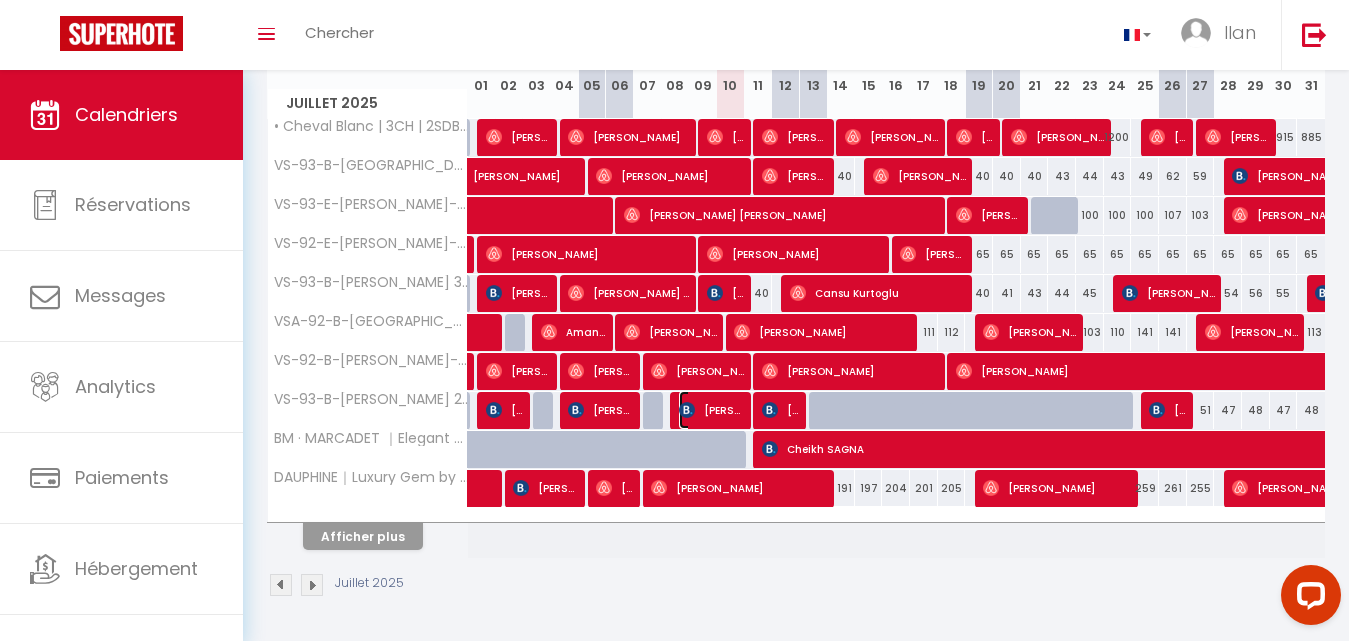 click on "[PERSON_NAME]" at bounding box center [711, 410] 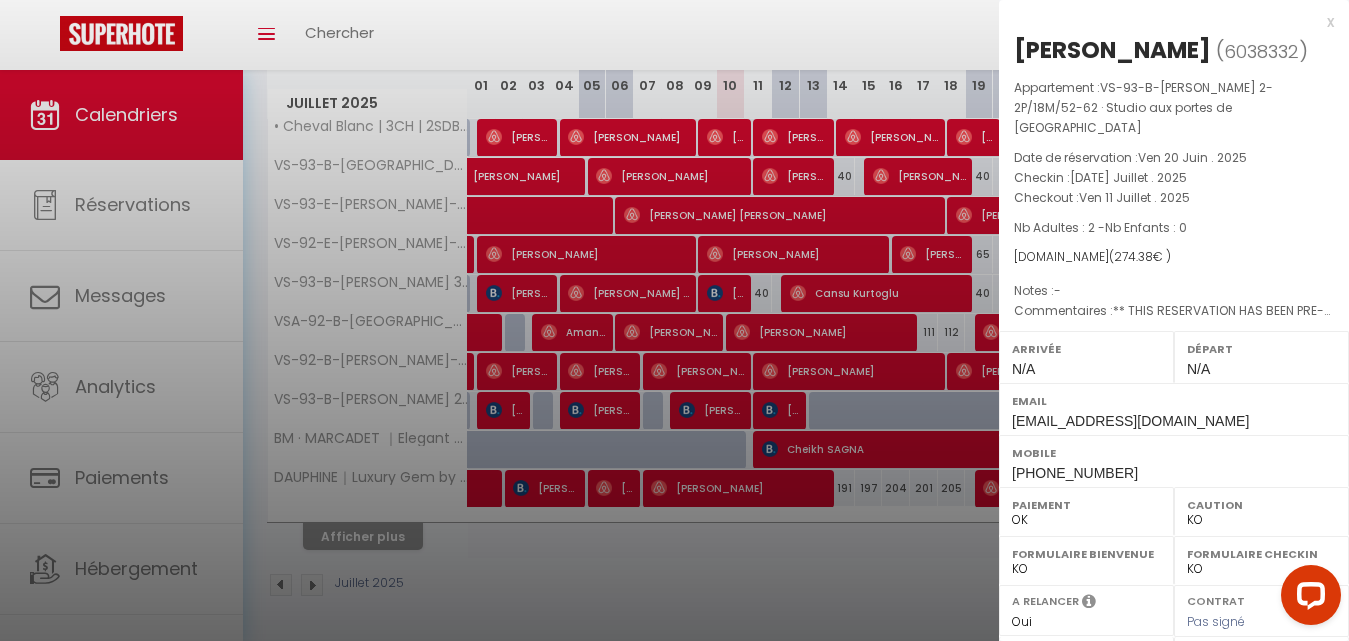 click at bounding box center (674, 320) 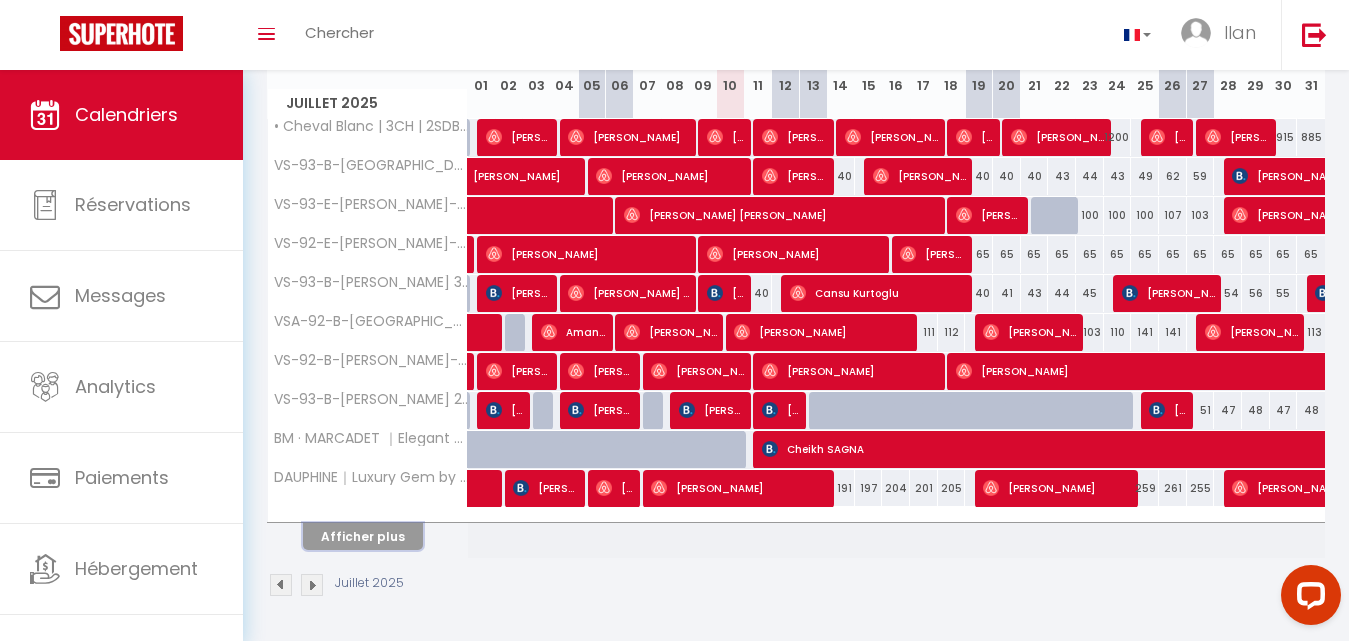 click on "Afficher plus" at bounding box center (363, 536) 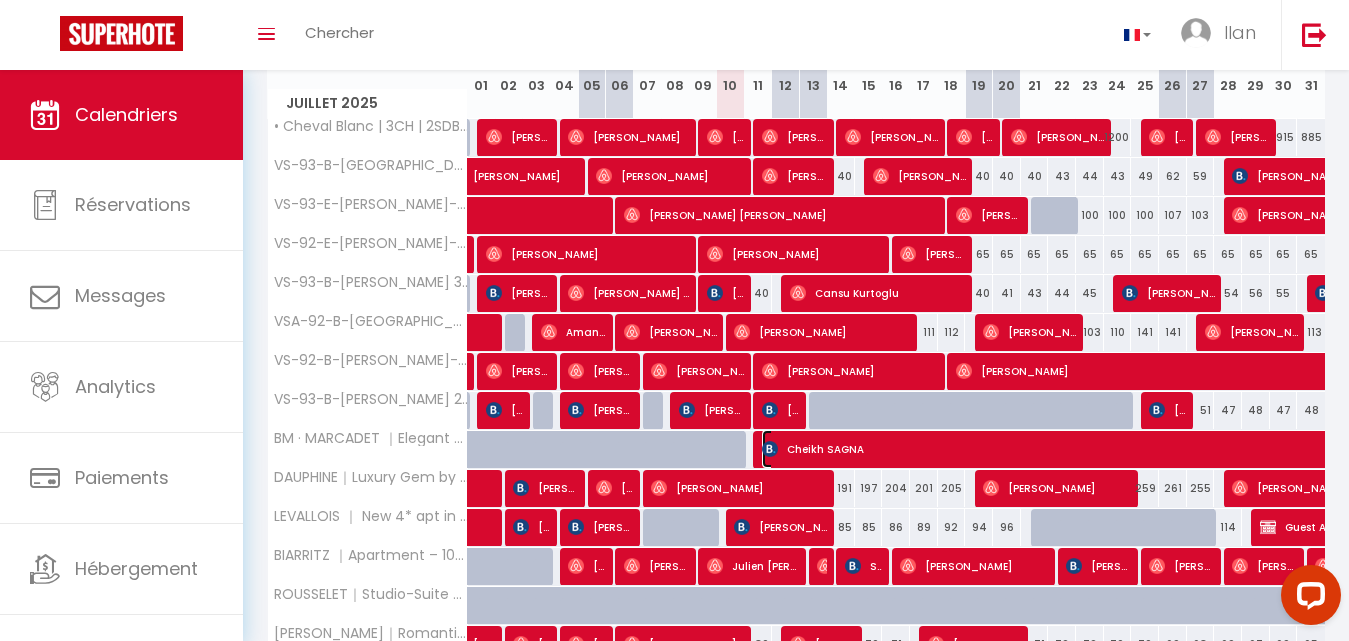 click on "Cheikh SAGNA" at bounding box center (1452, 449) 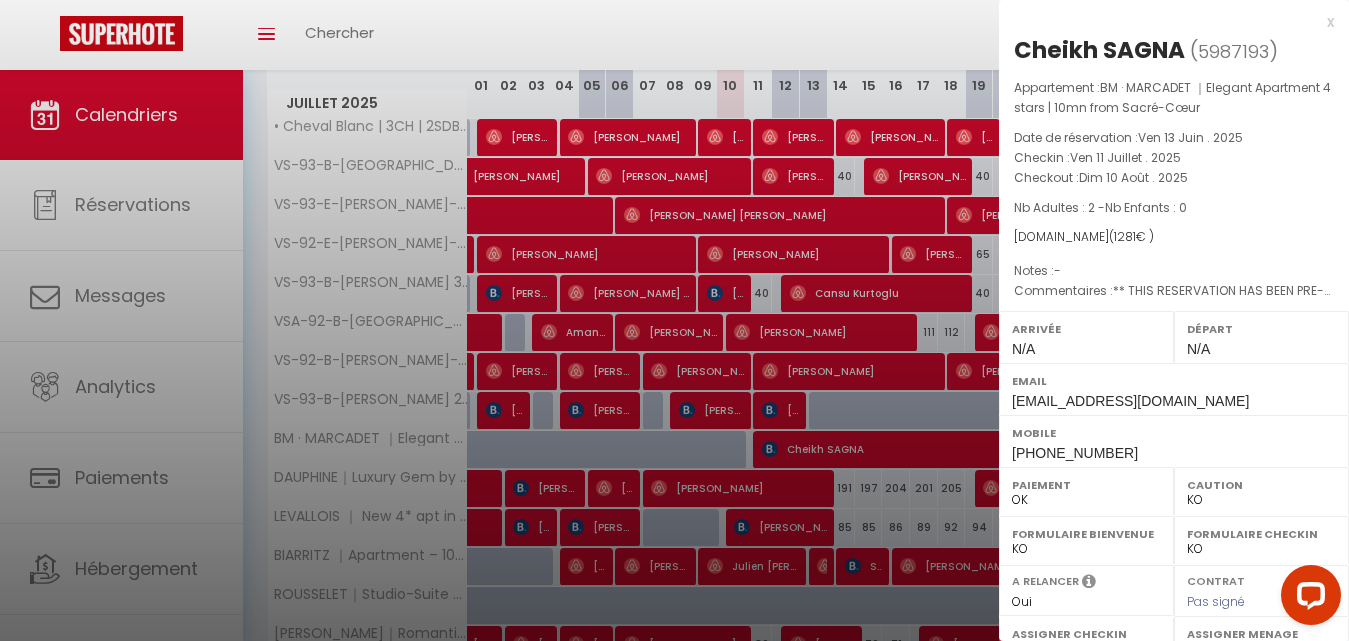 click at bounding box center [674, 320] 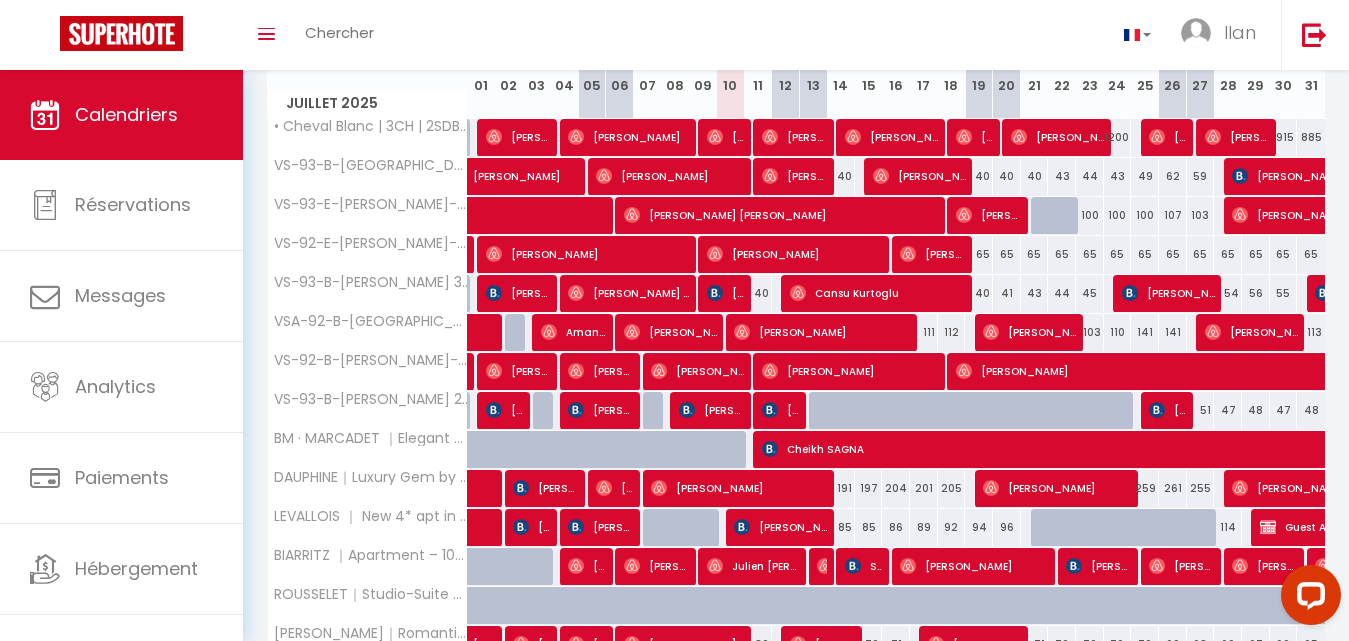 click at bounding box center (730, 450) 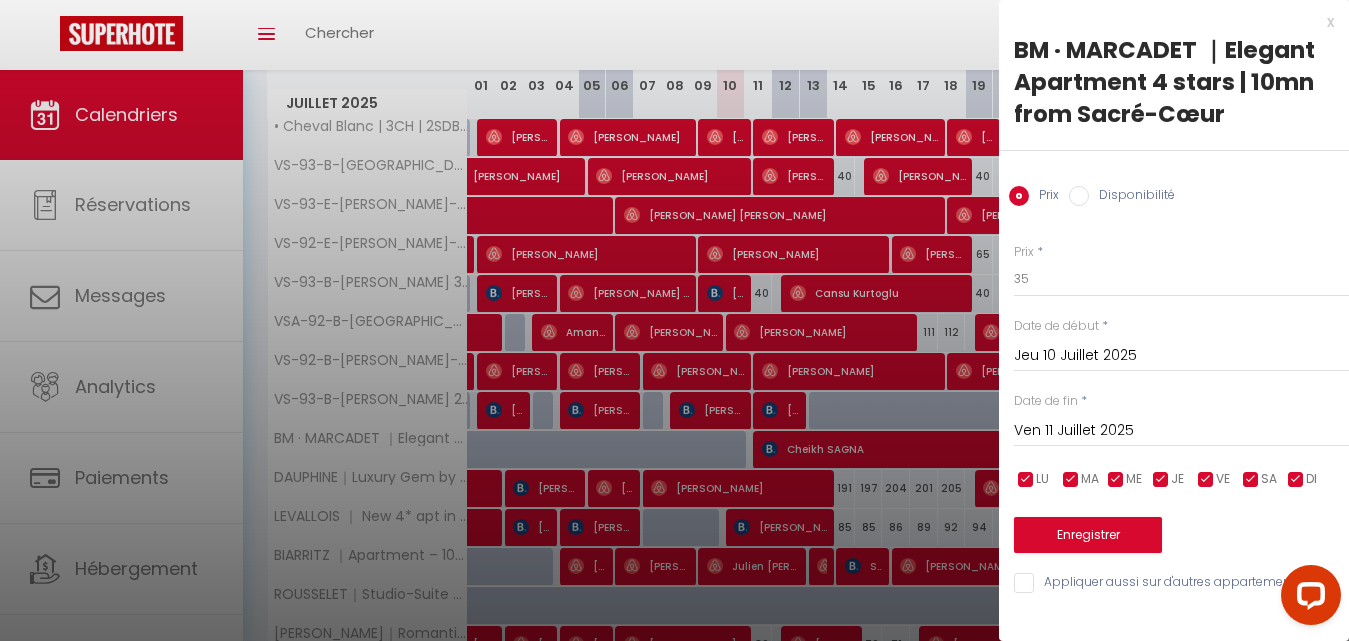 click at bounding box center (674, 320) 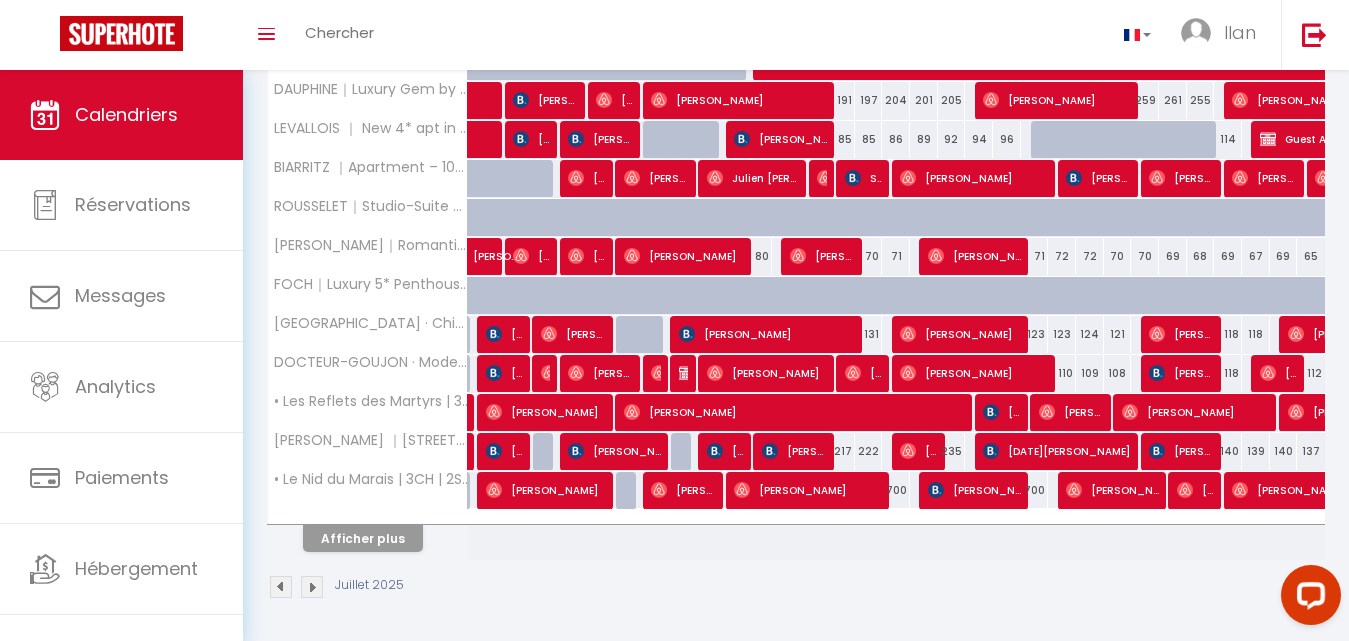 scroll, scrollTop: 688, scrollLeft: 0, axis: vertical 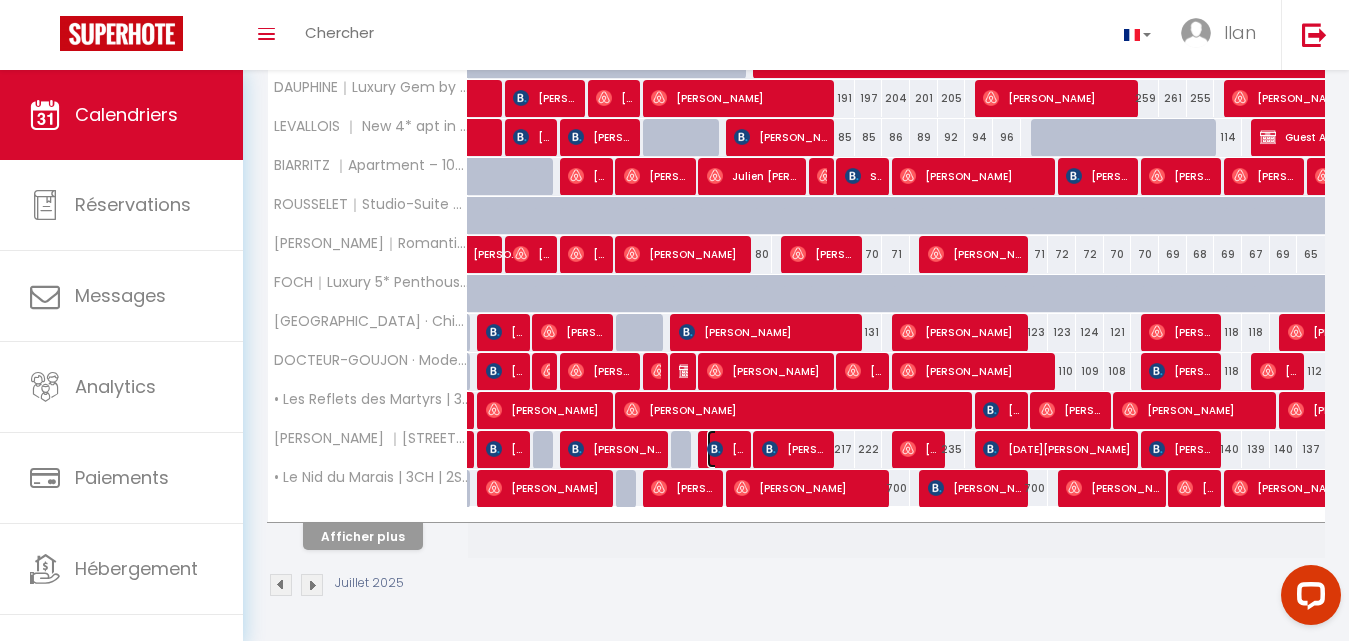 click at bounding box center (715, 449) 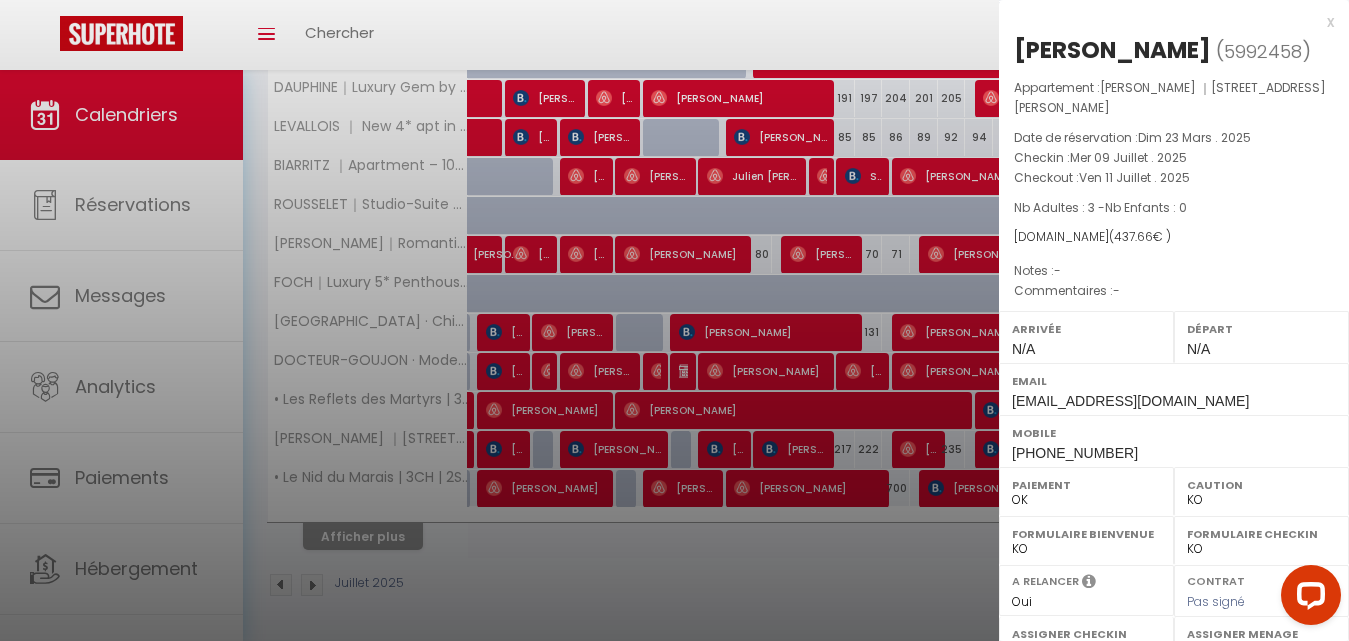click at bounding box center (674, 320) 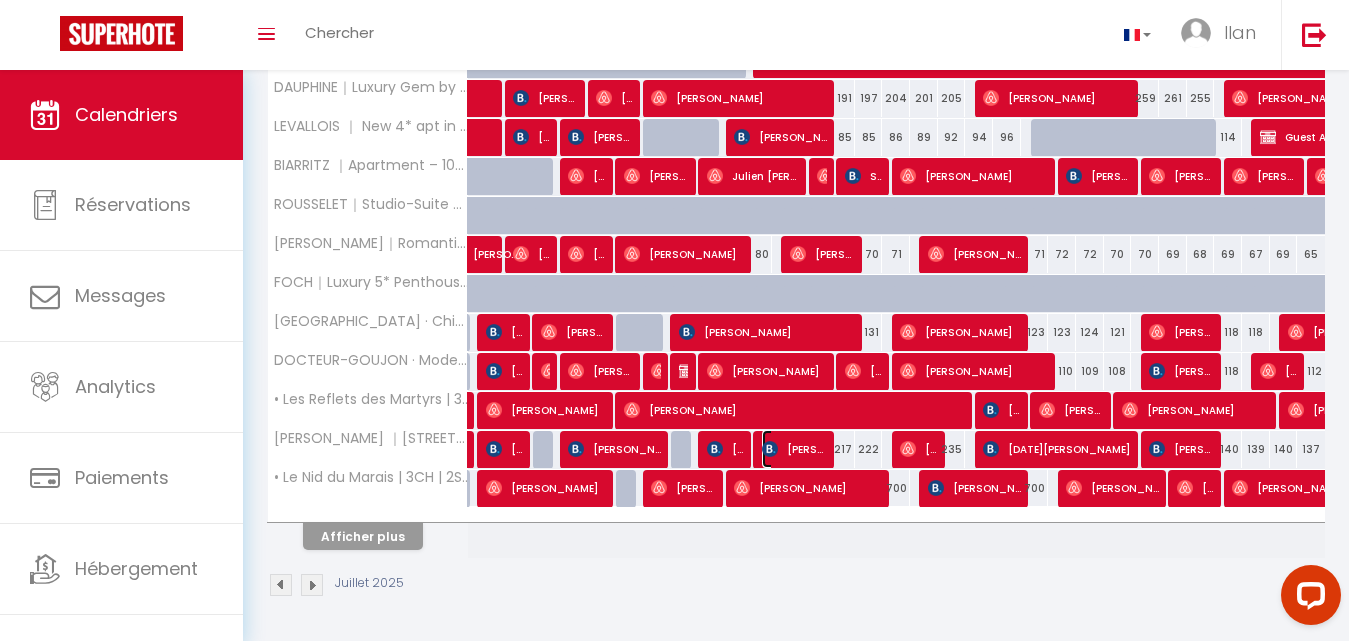 click on "[PERSON_NAME]" at bounding box center [794, 449] 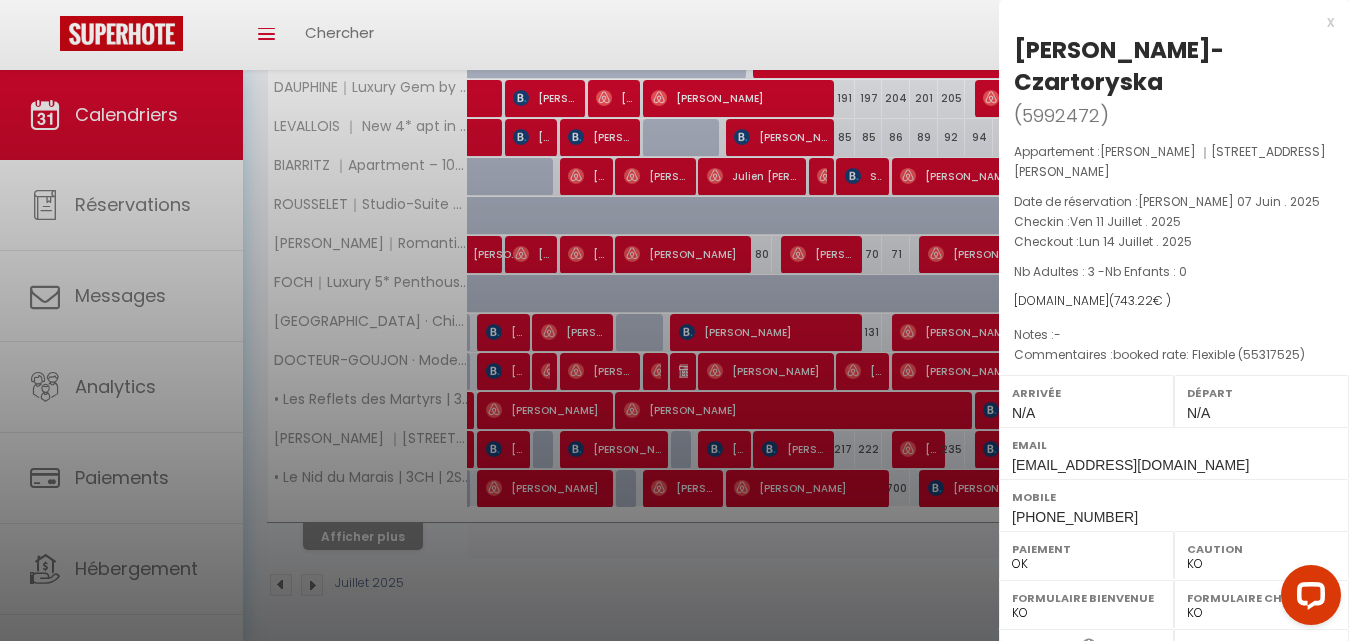 click at bounding box center [674, 320] 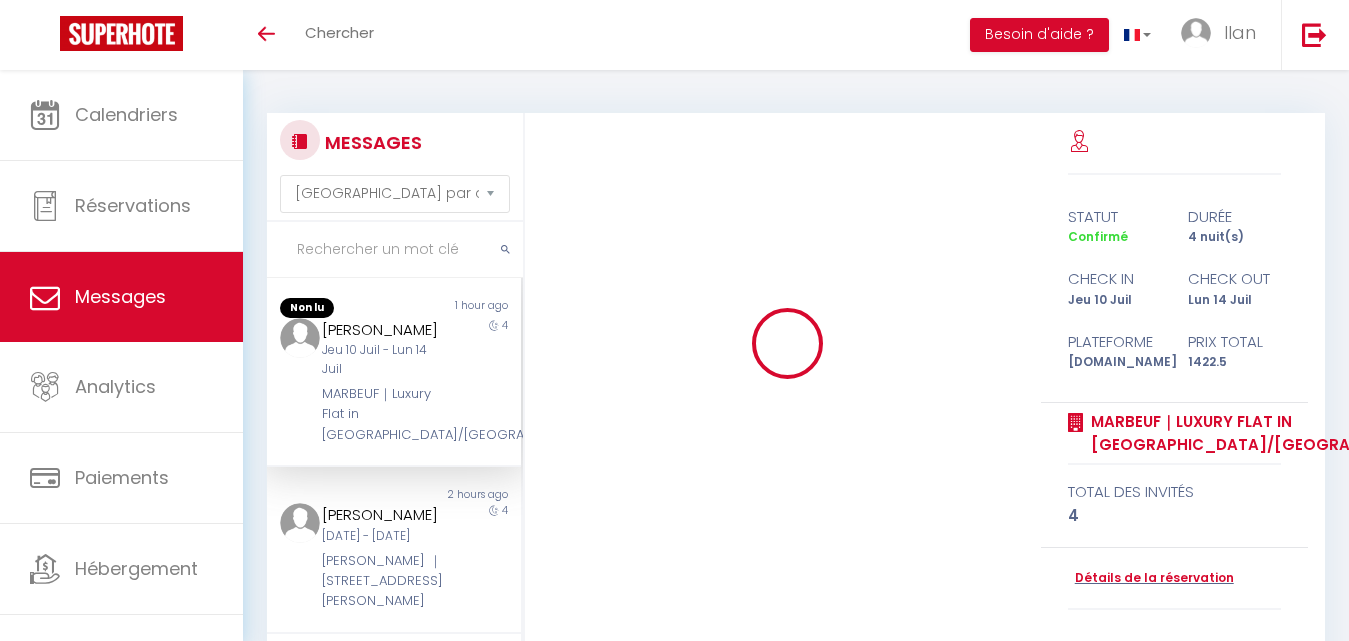 select on "message" 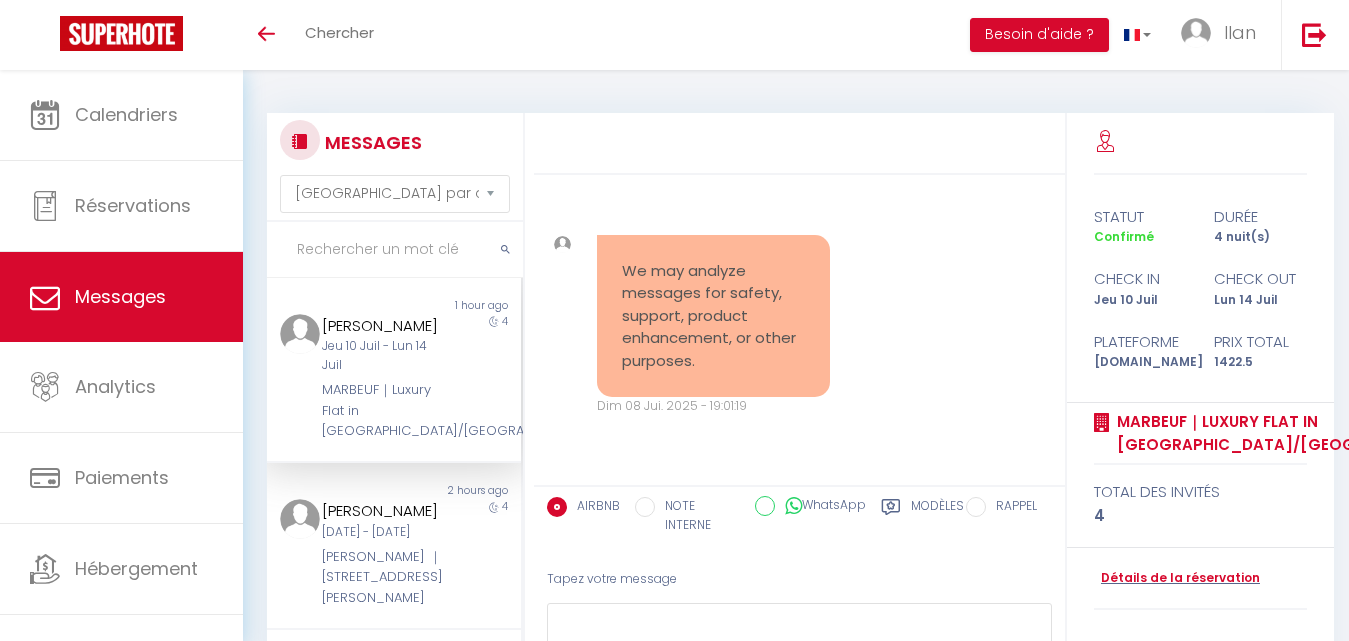scroll, scrollTop: 0, scrollLeft: 0, axis: both 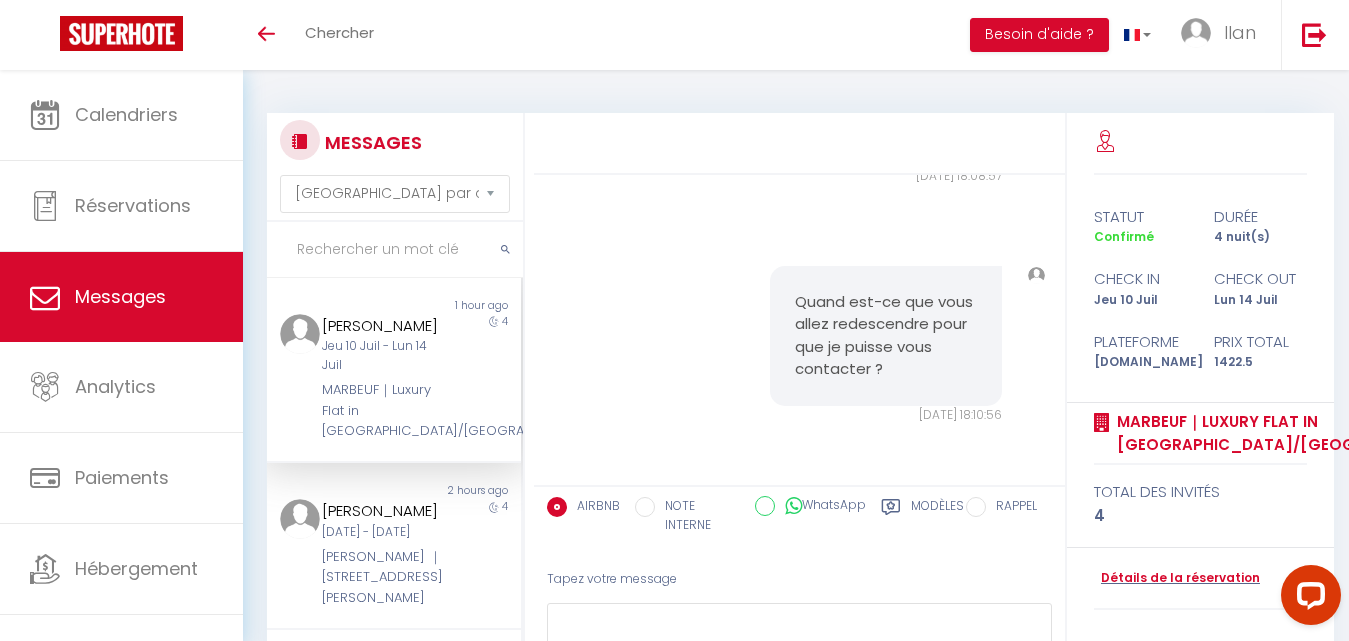 click on "Jeu 10 Juil - Lun 14 Juil" at bounding box center (383, 356) 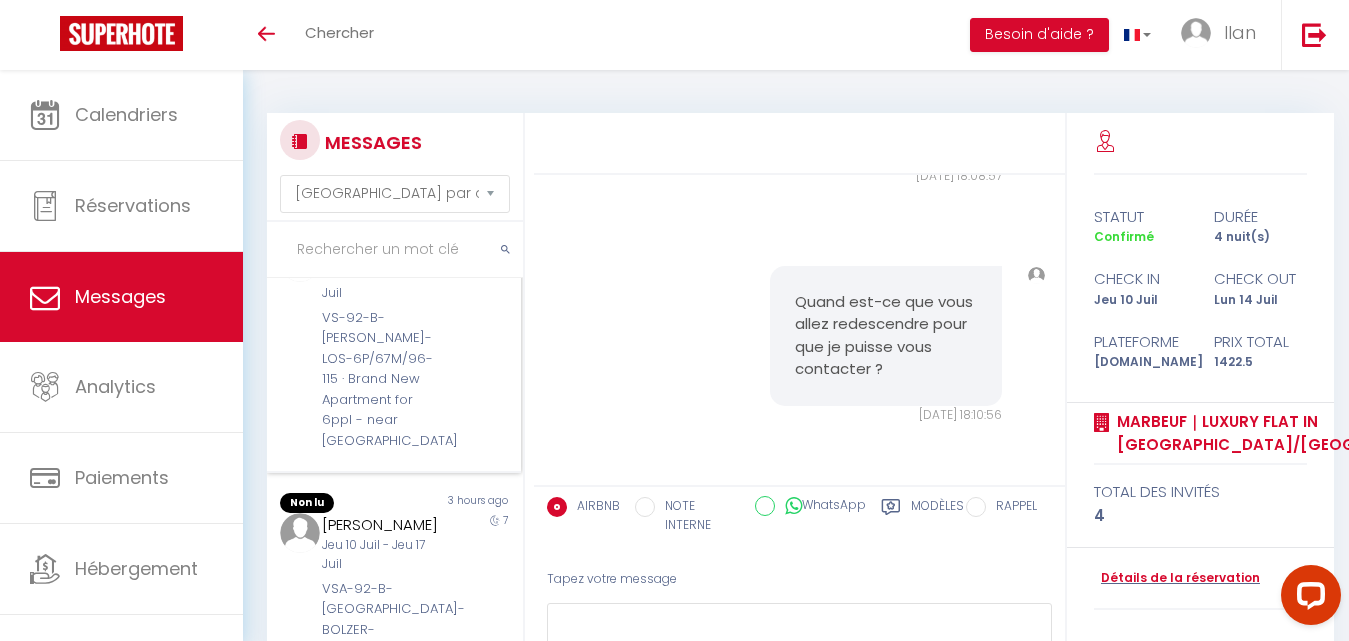 scroll, scrollTop: 1174, scrollLeft: 0, axis: vertical 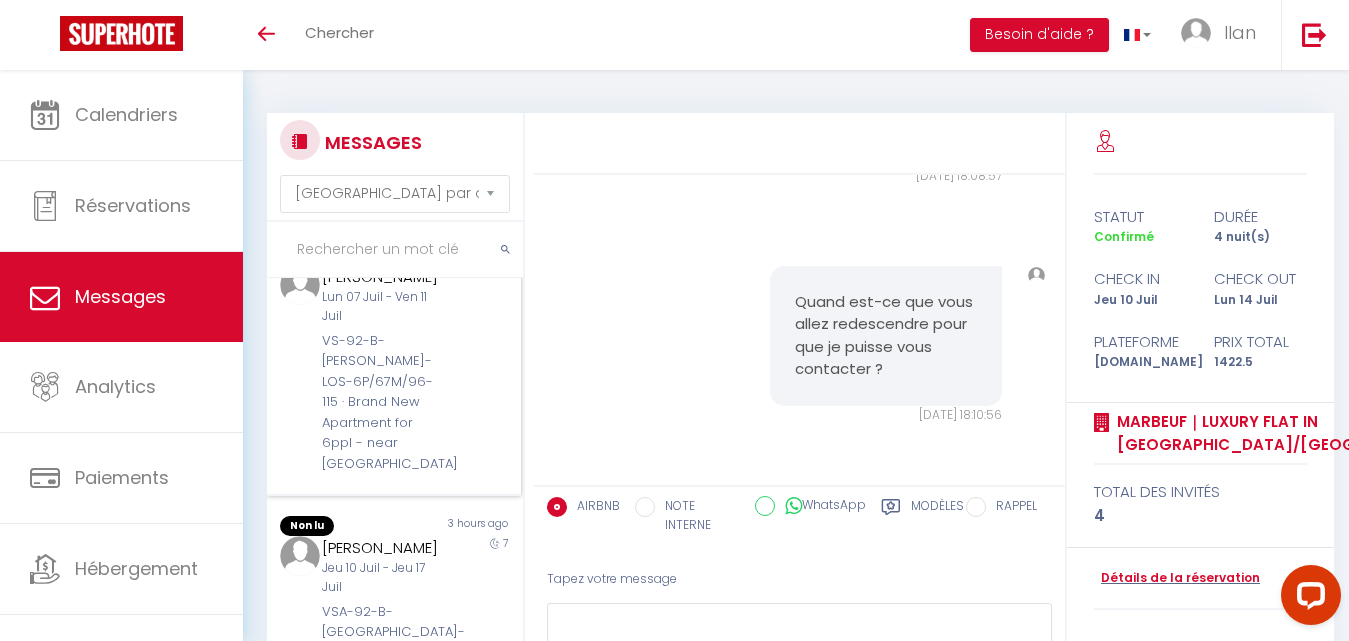 click on "[PERSON_NAME]   [DATE] - [DATE]   VS-92-B-[PERSON_NAME]-LOS-6P/67M/96-115 · Brand New Apartment for 6ppl - near [GEOGRAPHIC_DATA]" at bounding box center [383, 369] 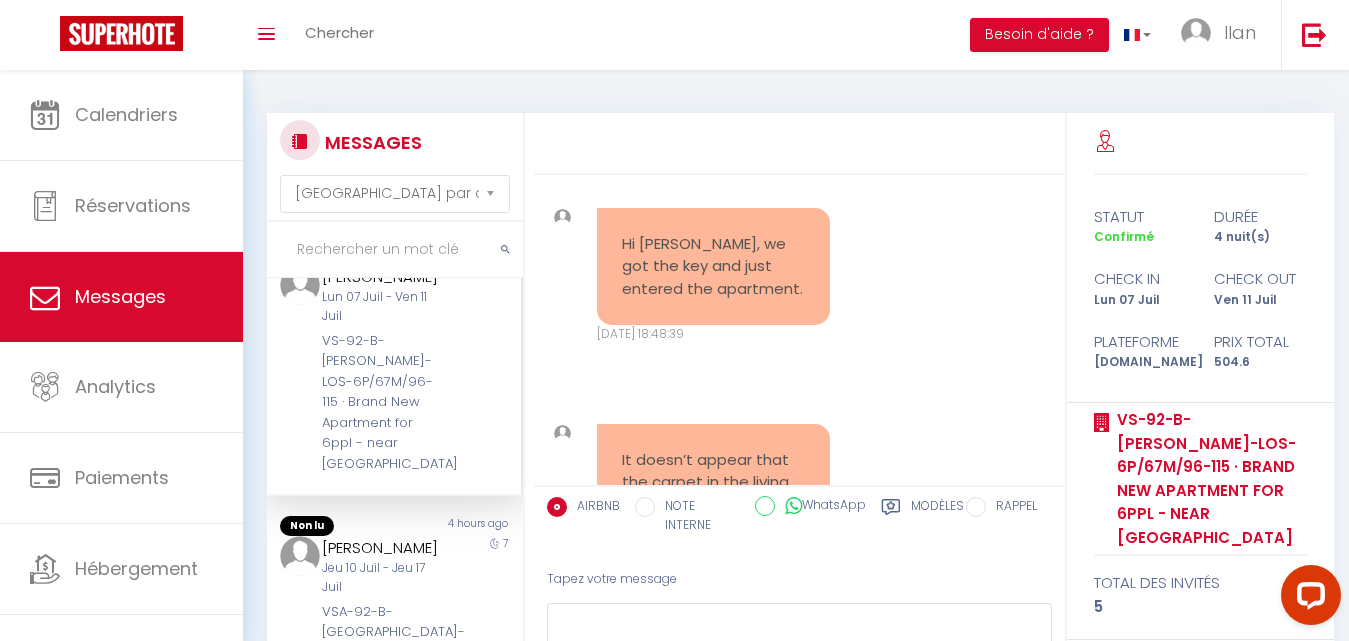 scroll, scrollTop: 16385, scrollLeft: 0, axis: vertical 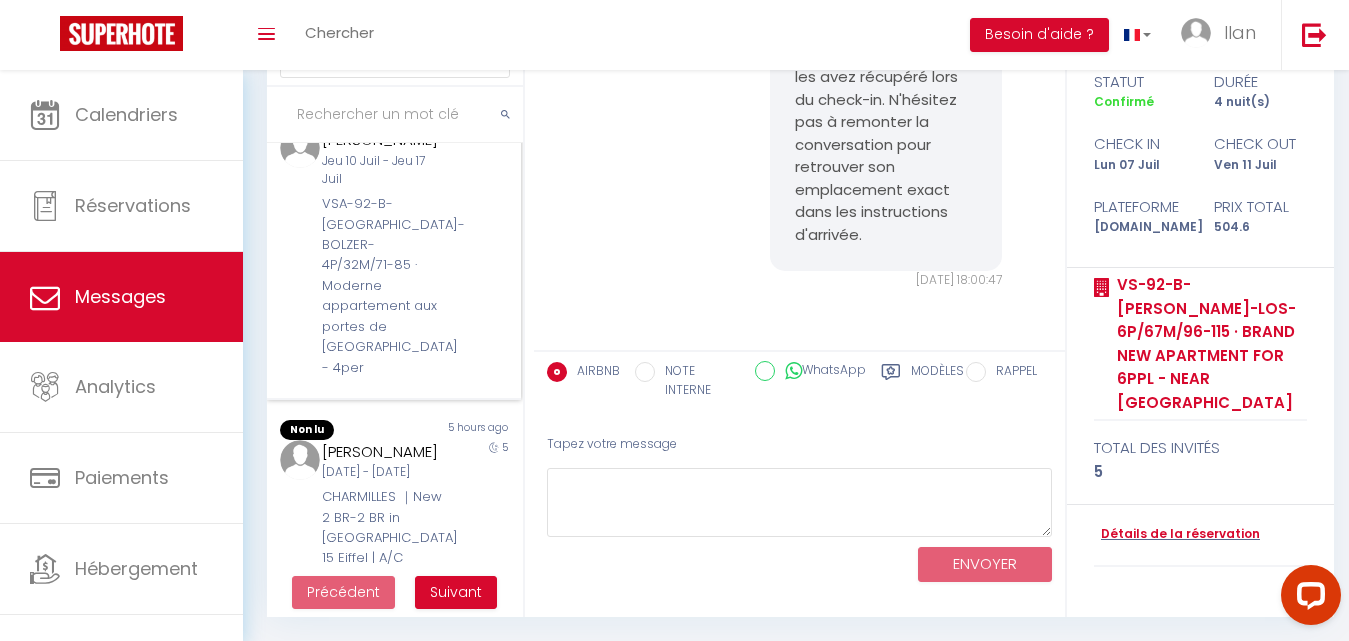click on "VSA-92-B-[GEOGRAPHIC_DATA]-BOLZER-4P/32M/71-85 · Moderne appartement aux portes de [GEOGRAPHIC_DATA] - 4per" at bounding box center [383, 286] 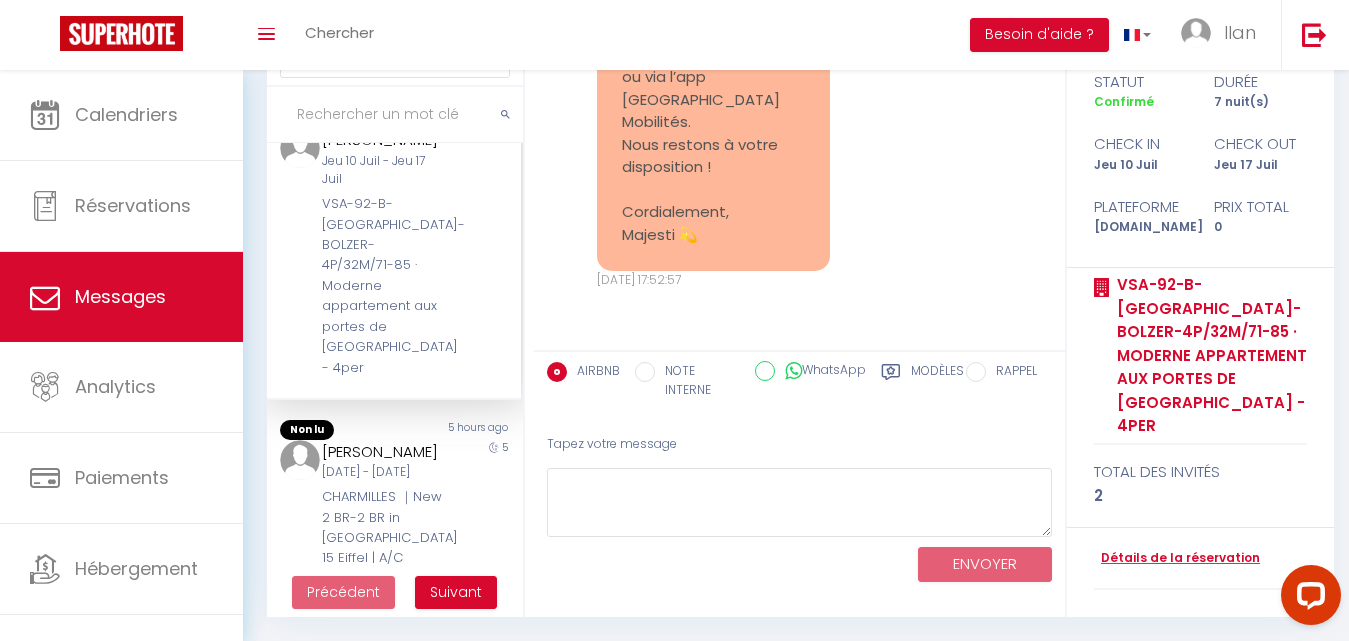scroll, scrollTop: 11825, scrollLeft: 0, axis: vertical 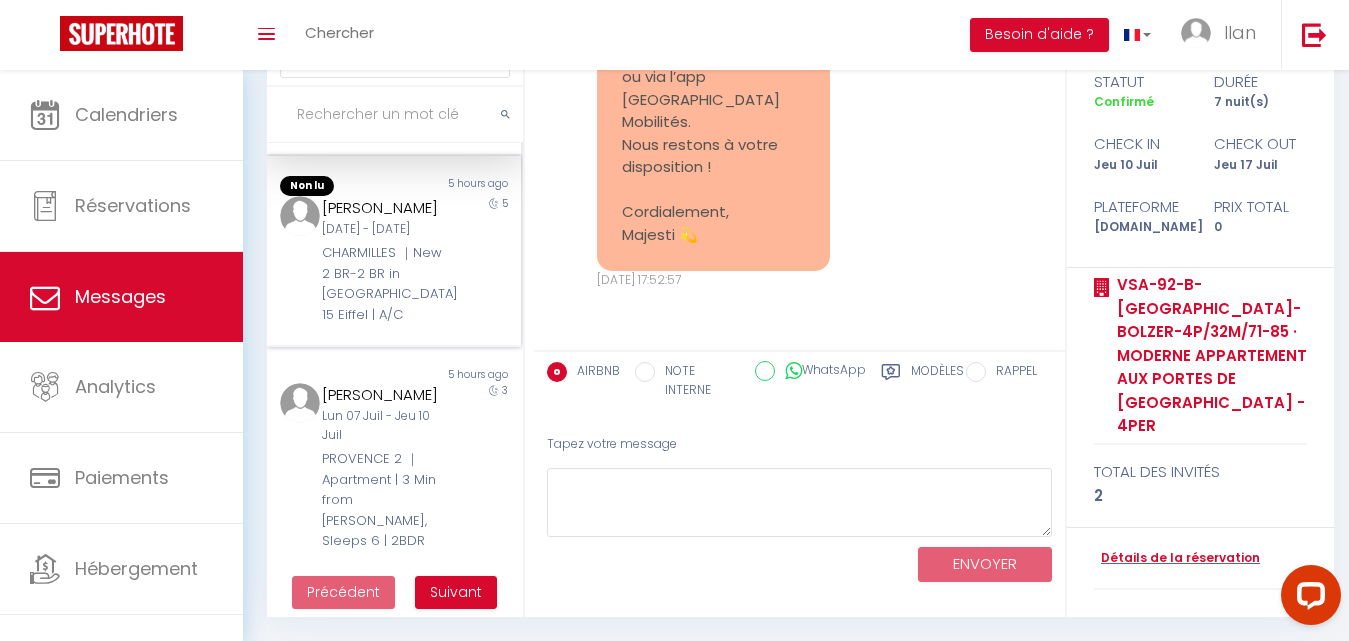 click on "CHARMILLES ｜New 2 BR-2 BR in [GEOGRAPHIC_DATA] 15 Eiffel | A/C" at bounding box center (383, 284) 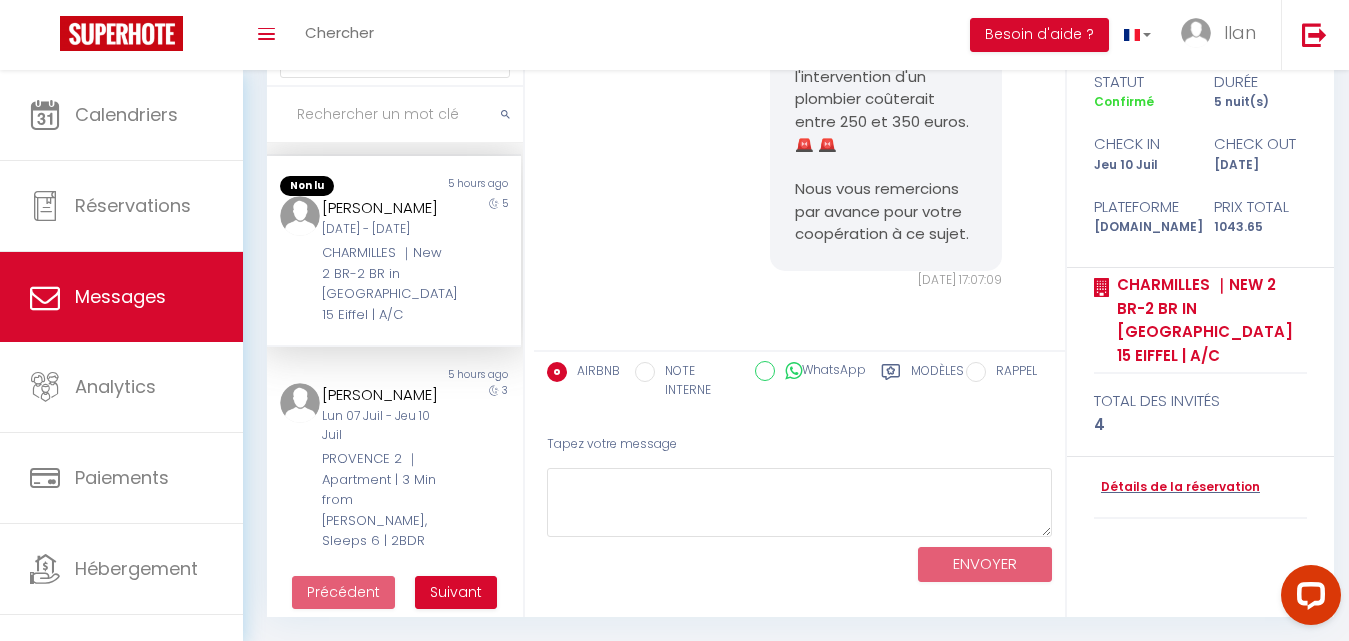 scroll, scrollTop: 10506, scrollLeft: 0, axis: vertical 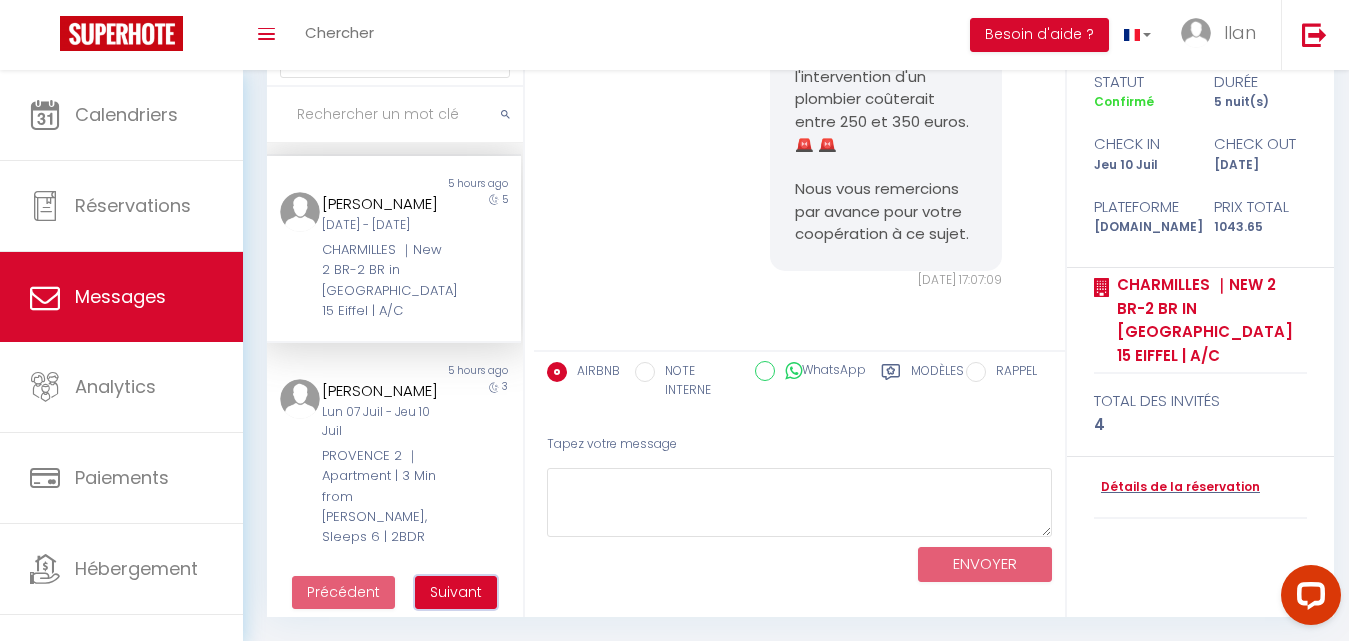 click on "Suivant" at bounding box center (456, 592) 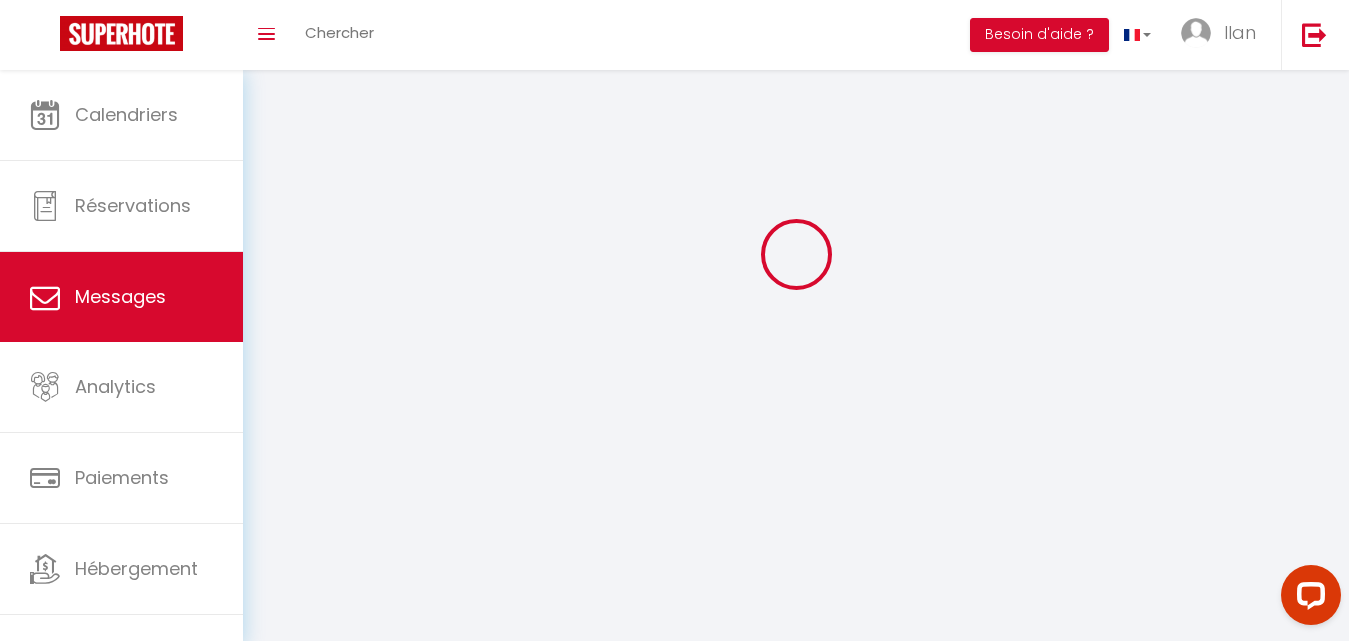scroll, scrollTop: 70, scrollLeft: 0, axis: vertical 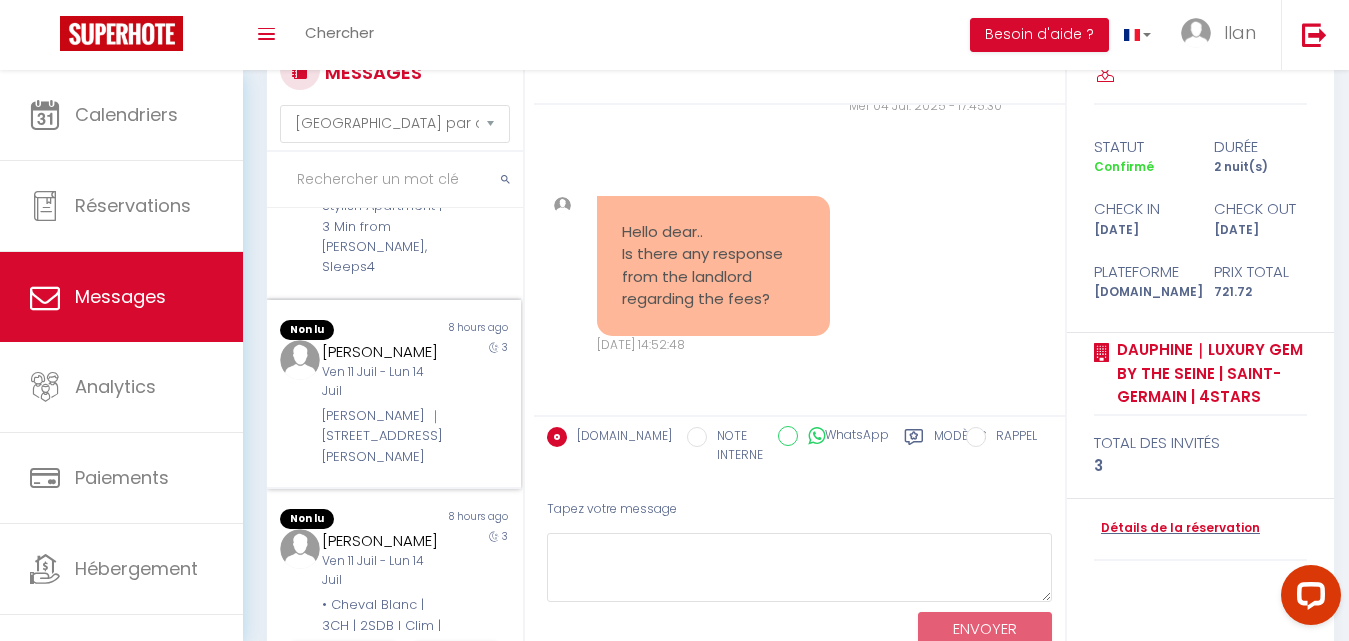 click on "[PERSON_NAME]   [DATE] - [DATE][PERSON_NAME] ｜[STREET_ADDRESS][PERSON_NAME]" at bounding box center [383, 404] 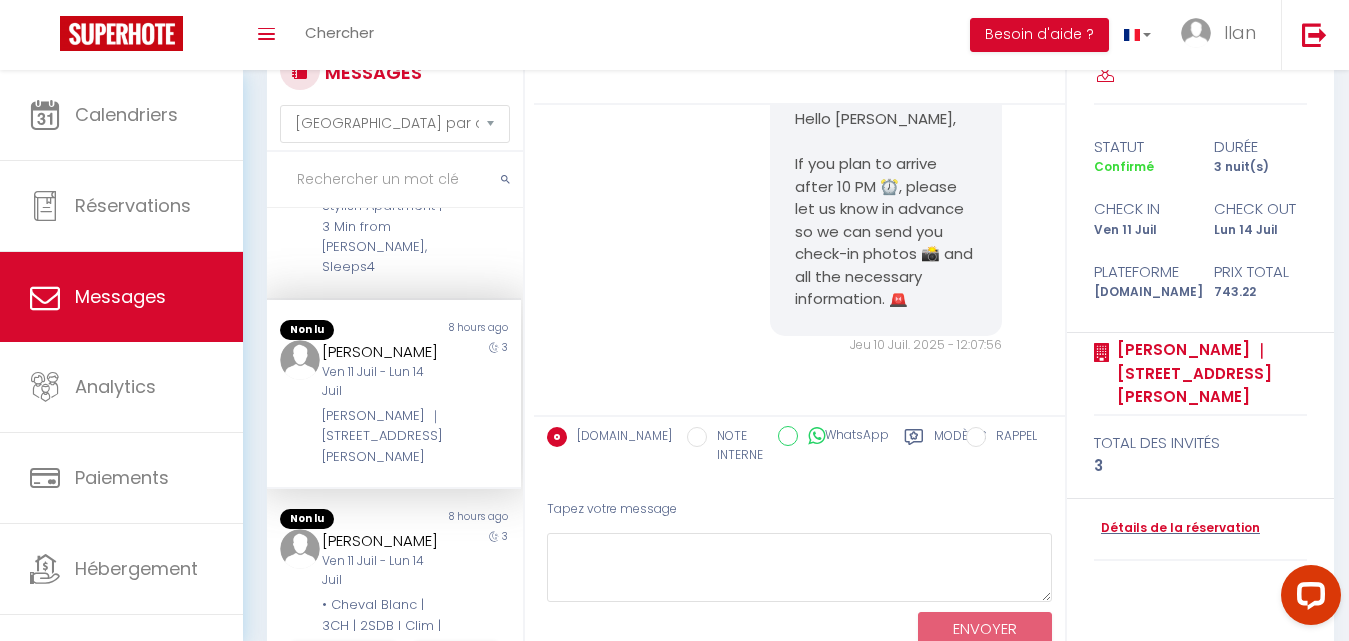 scroll, scrollTop: 3138, scrollLeft: 0, axis: vertical 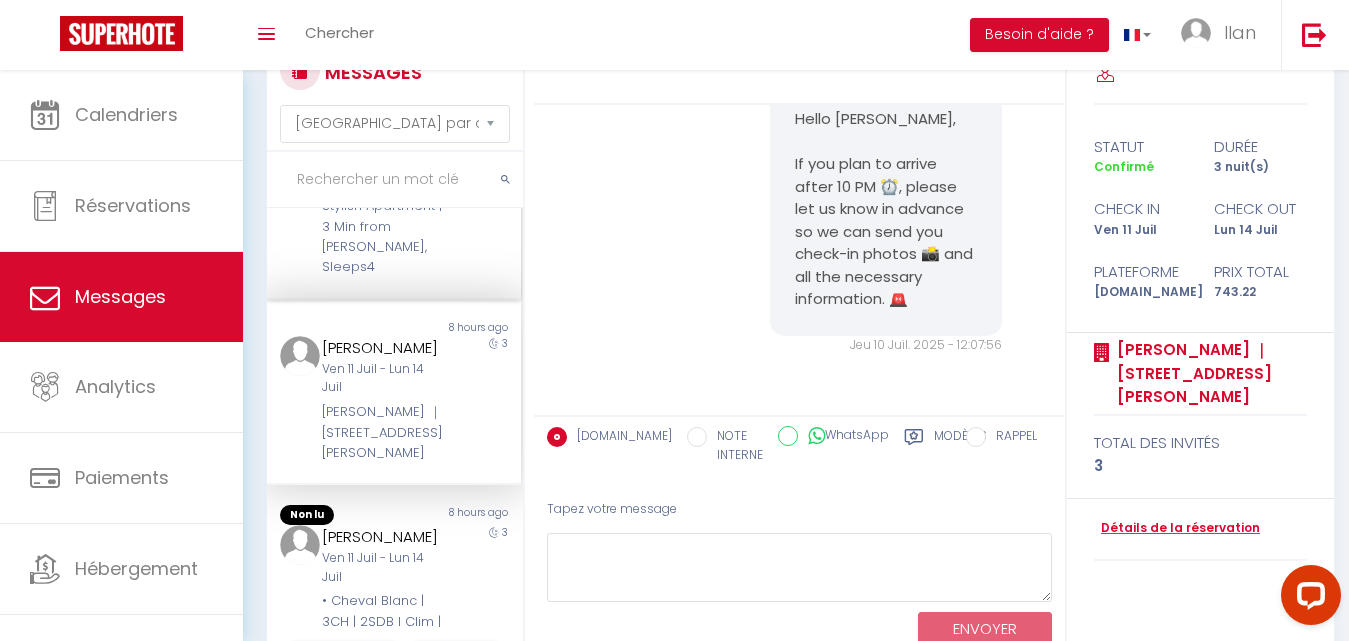 click on "PROVENCE 1 ｜Stylish Apartment | 3 Min from [PERSON_NAME], Sleeps4" at bounding box center (383, 227) 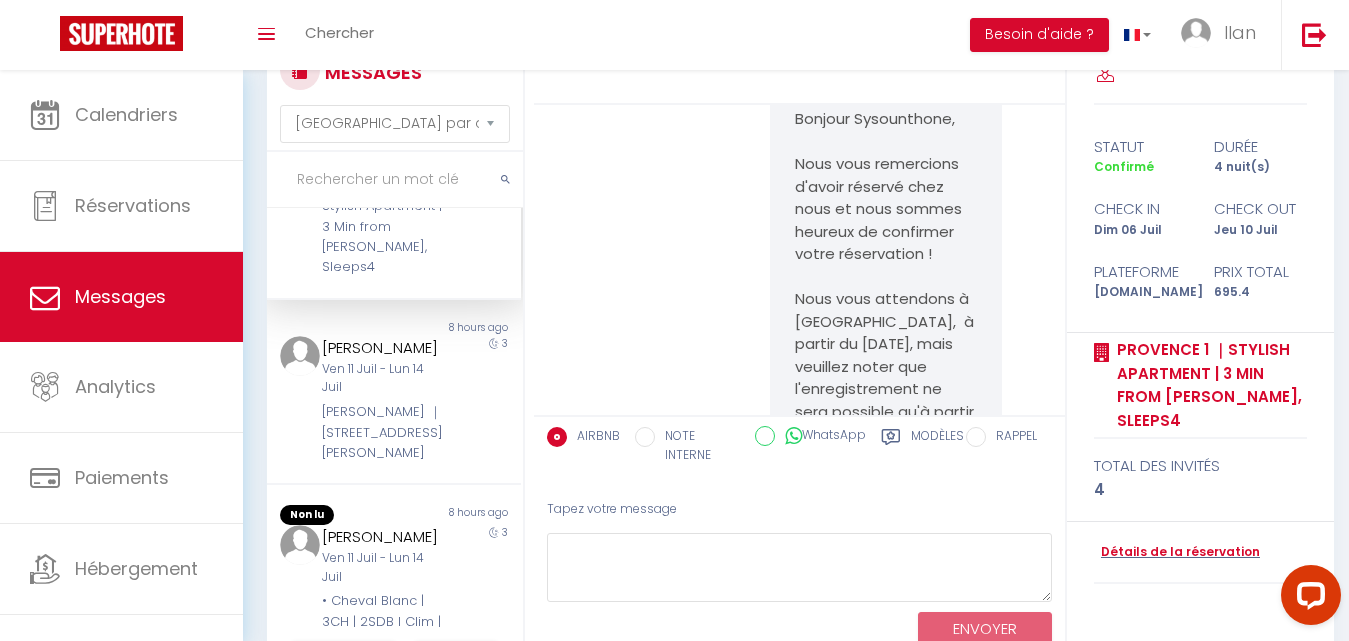 scroll, scrollTop: 14985, scrollLeft: 0, axis: vertical 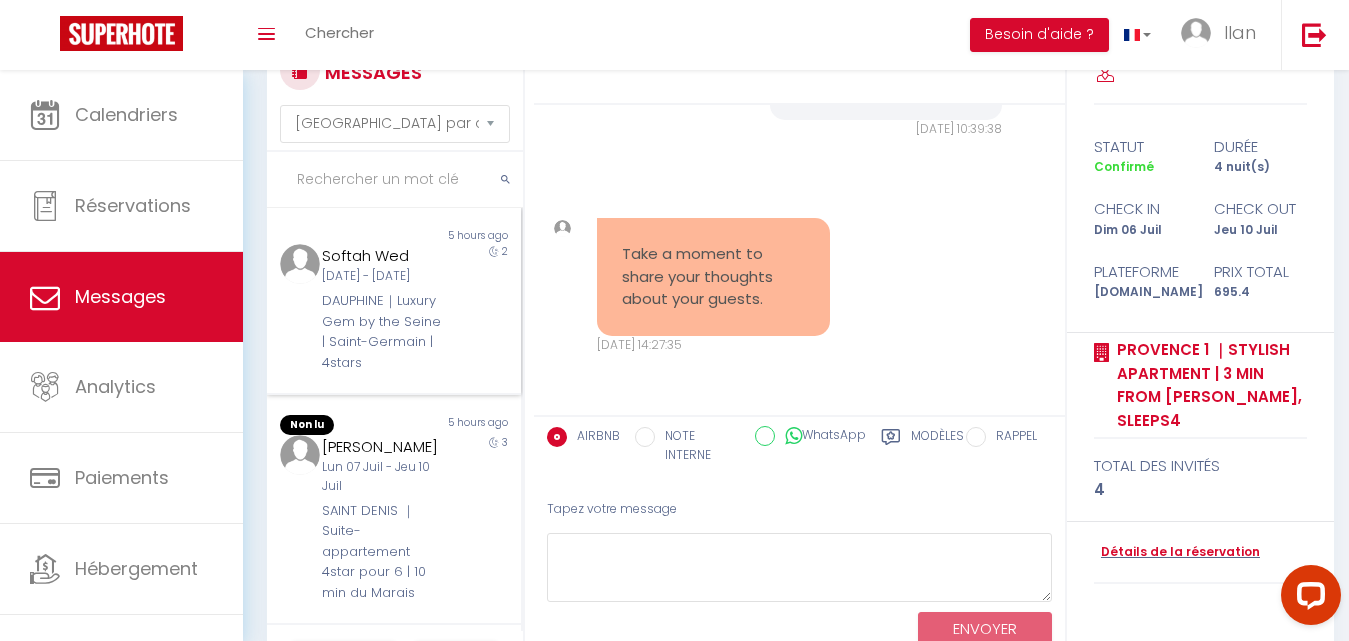 click on "DAUPHINE｜Luxury Gem by the Seine  |  Saint-Germain | 4stars" at bounding box center (383, 332) 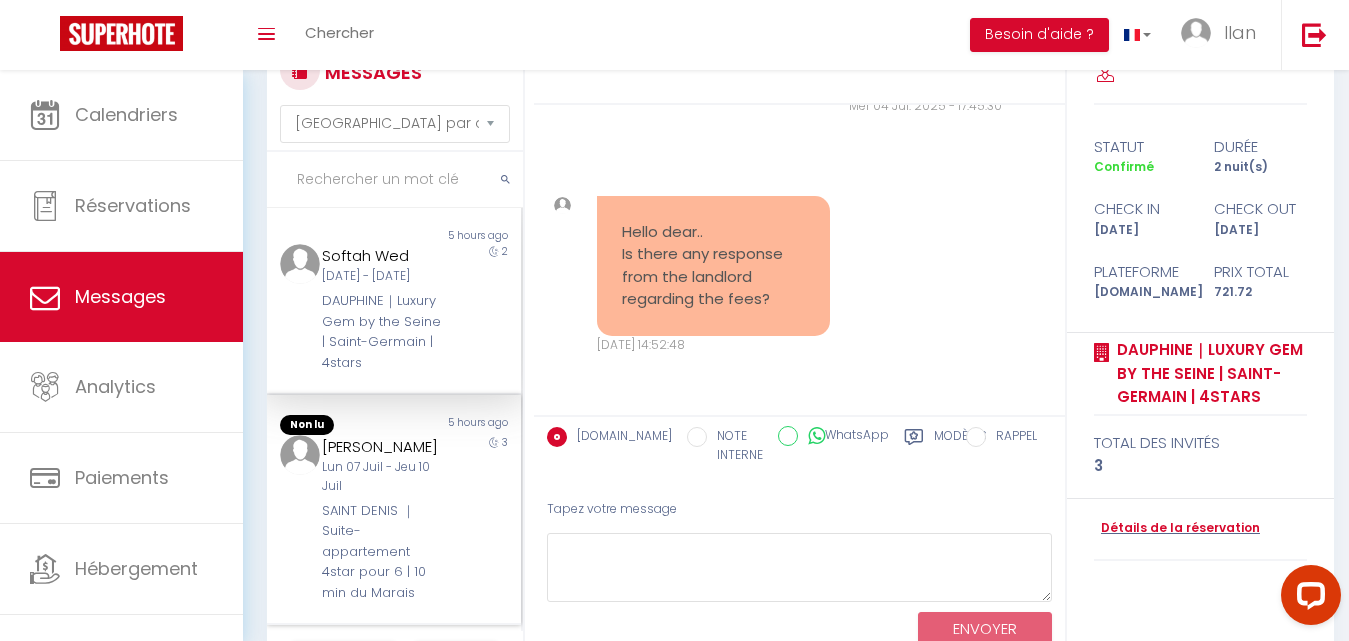 click on "[PERSON_NAME]" at bounding box center (383, 447) 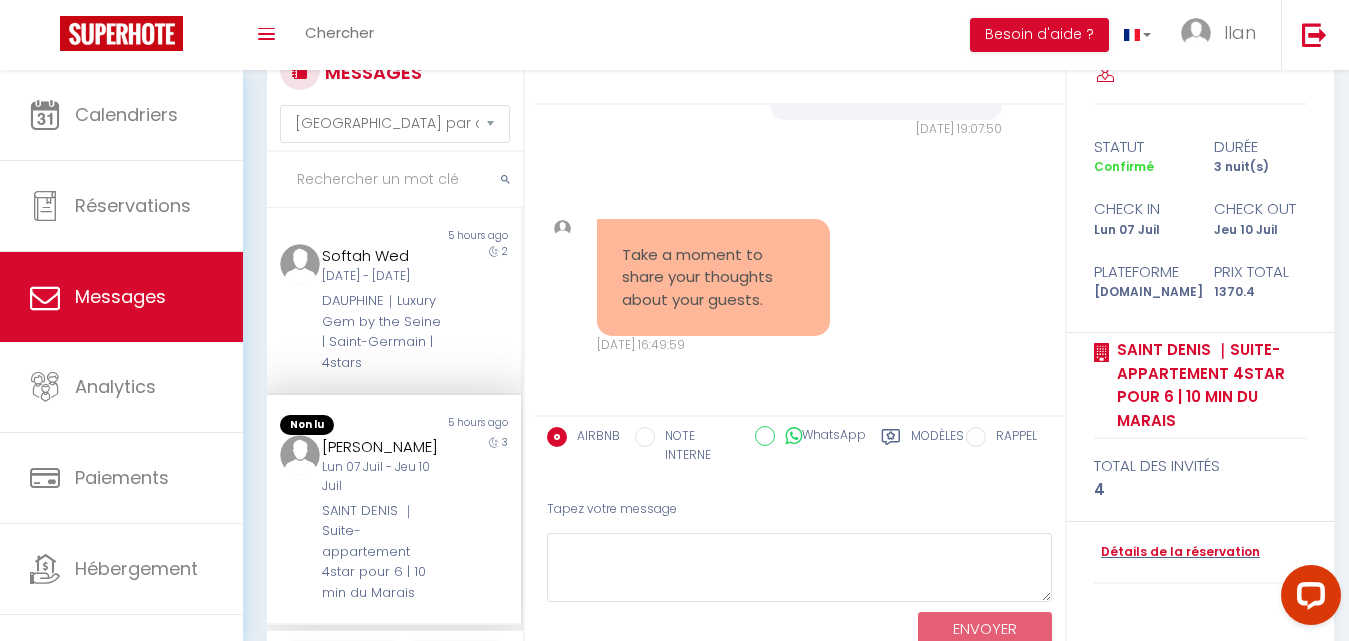scroll, scrollTop: 12899, scrollLeft: 0, axis: vertical 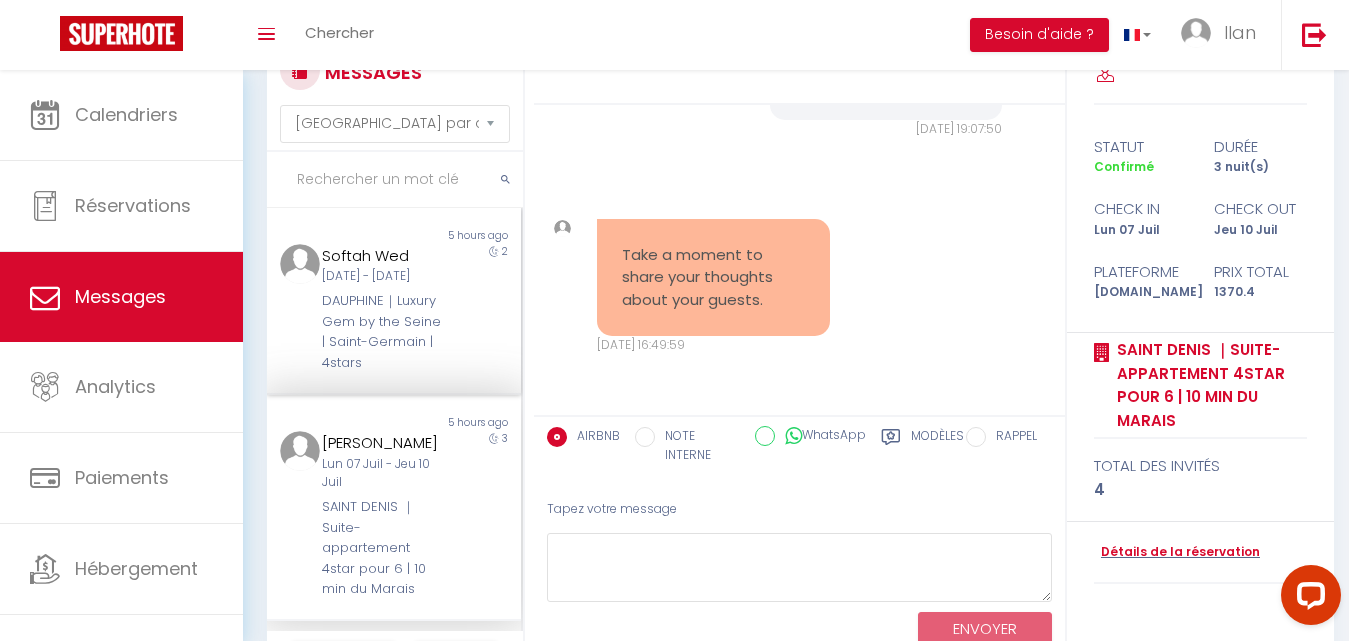 click on "DAUPHINE｜Luxury Gem by the Seine  |  Saint-Germain | 4stars" at bounding box center (383, 332) 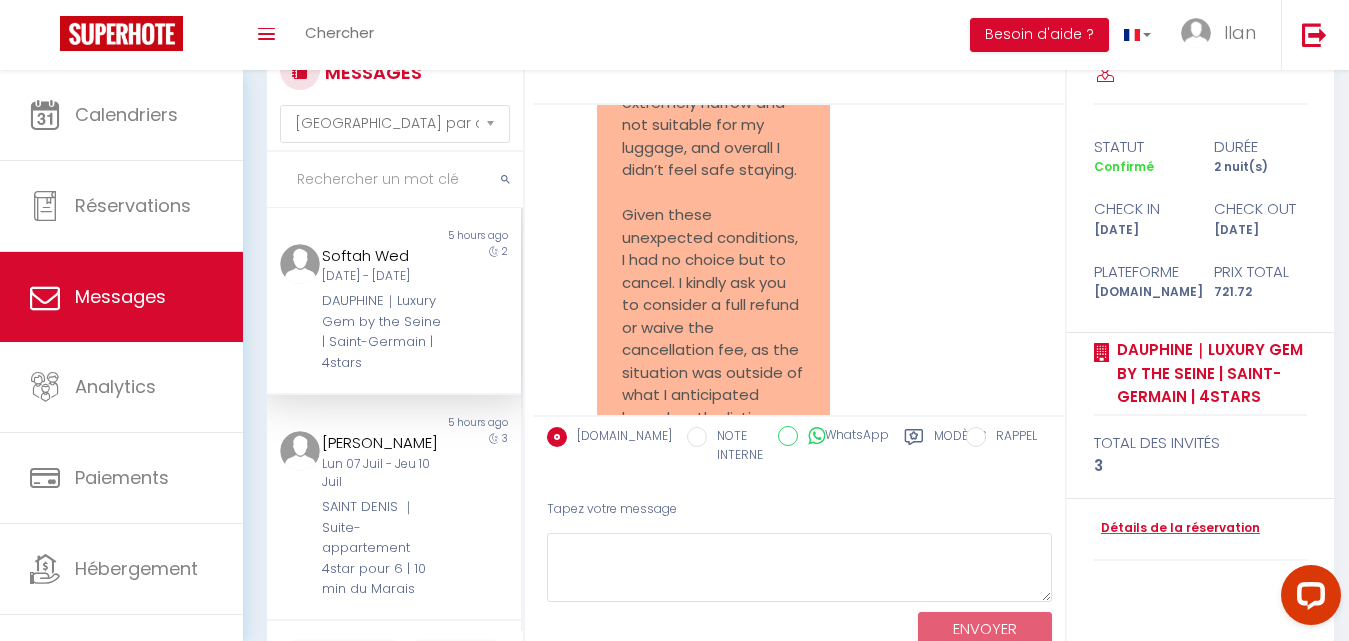 scroll, scrollTop: 23876, scrollLeft: 0, axis: vertical 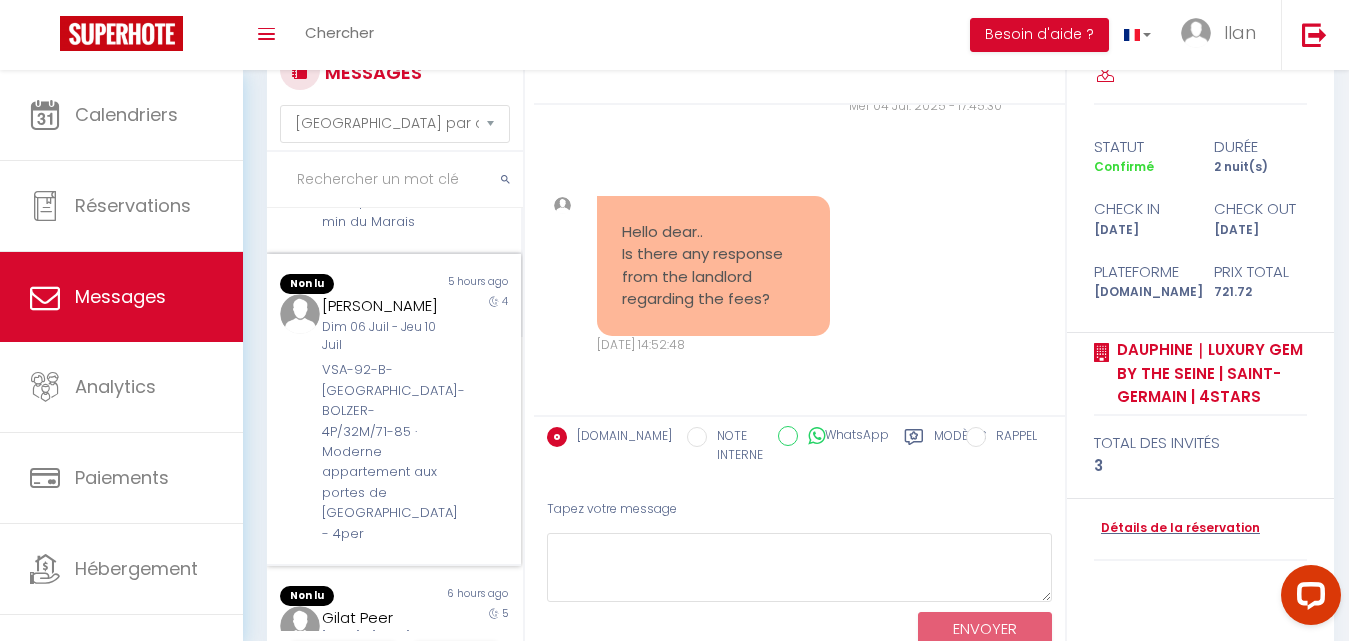 click on "[PERSON_NAME]" at bounding box center (383, 306) 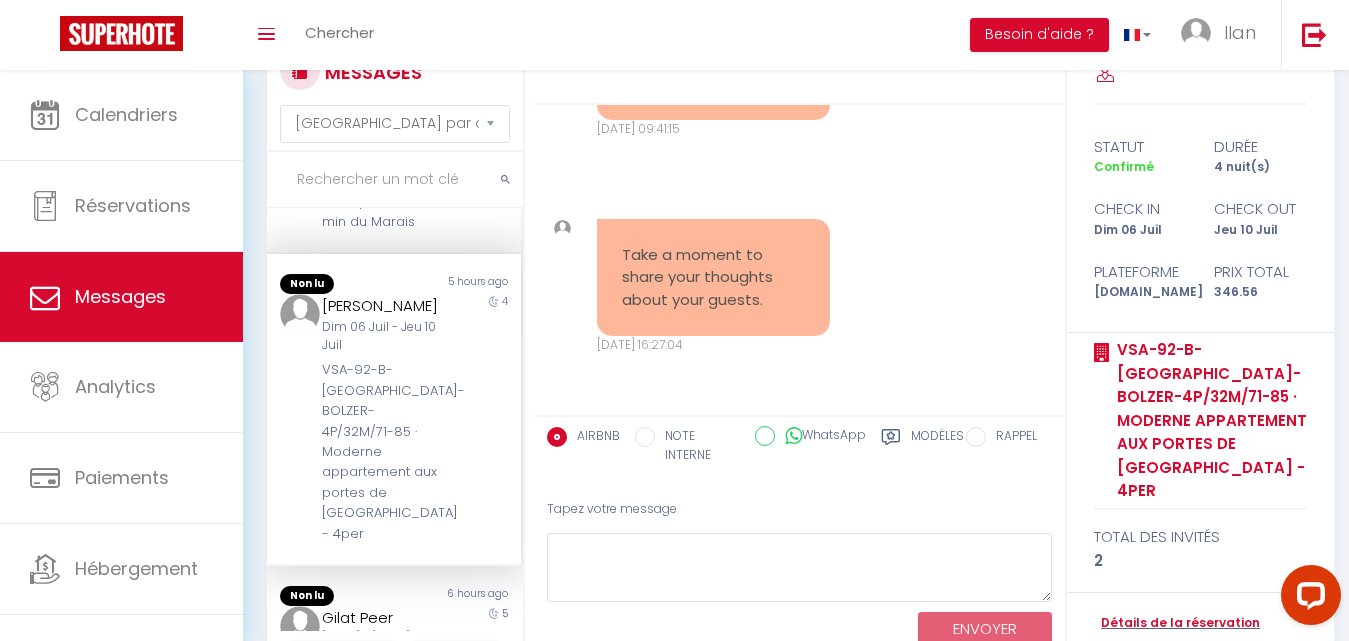 scroll, scrollTop: 13514, scrollLeft: 0, axis: vertical 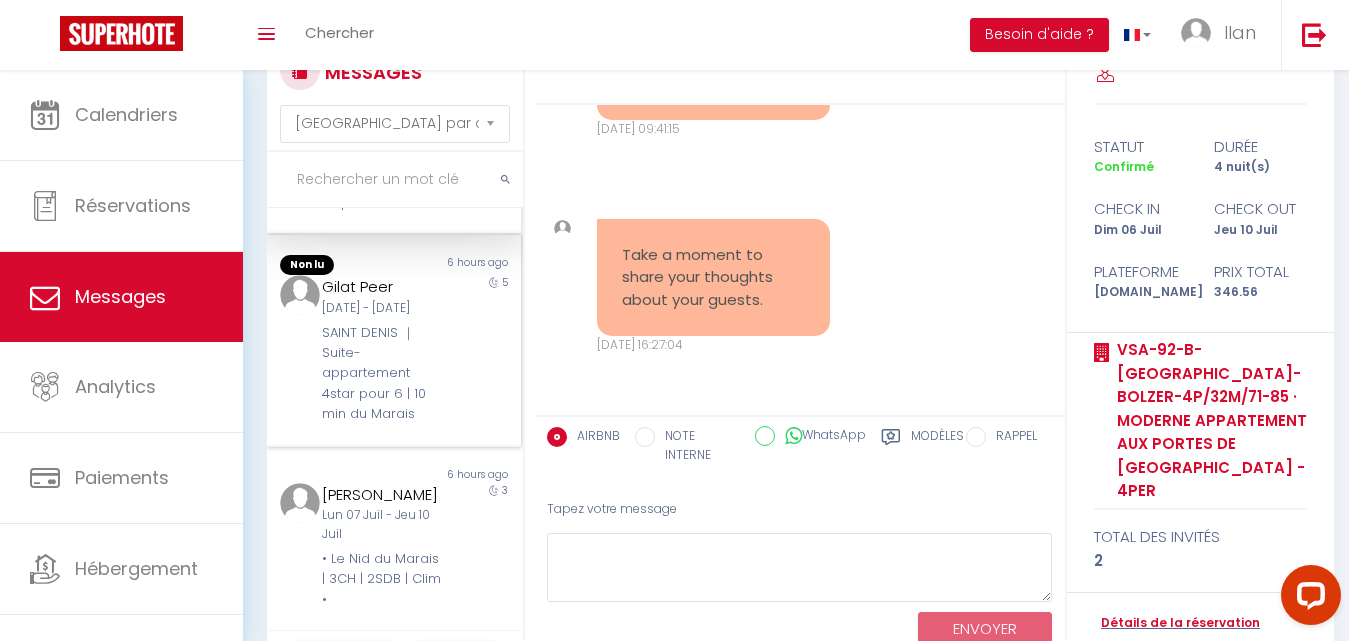 click on "SAINT DENIS ｜Suite-appartement 4star pour 6 | 10 min du Marais" at bounding box center [383, 374] 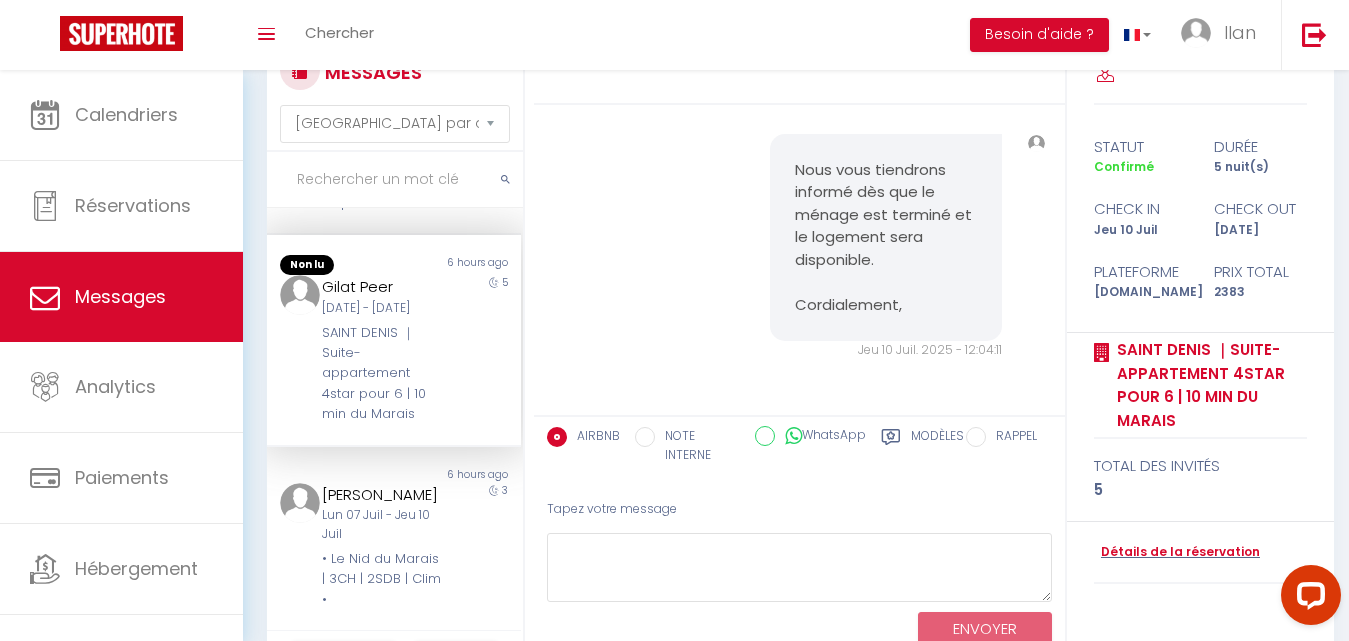 scroll, scrollTop: 14853, scrollLeft: 0, axis: vertical 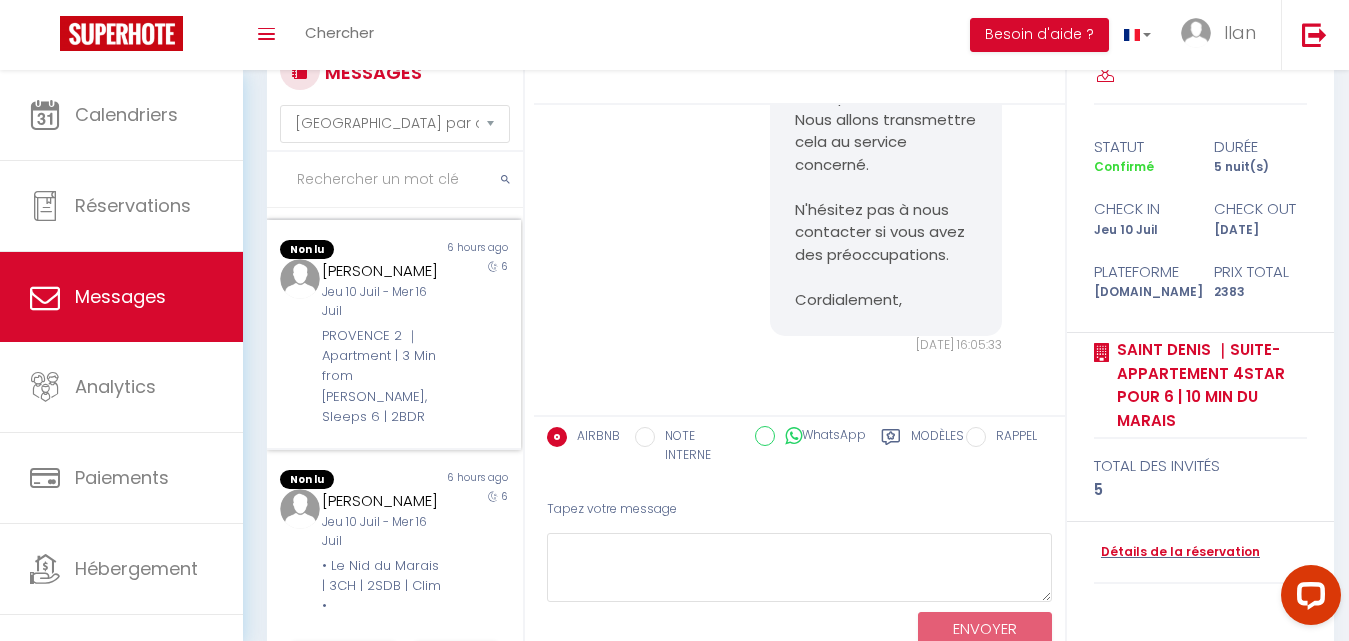 click on "PROVENCE 2 ｜Apartment | 3 Min from [PERSON_NAME], Sleeps 6 | 2BDR" at bounding box center (383, 377) 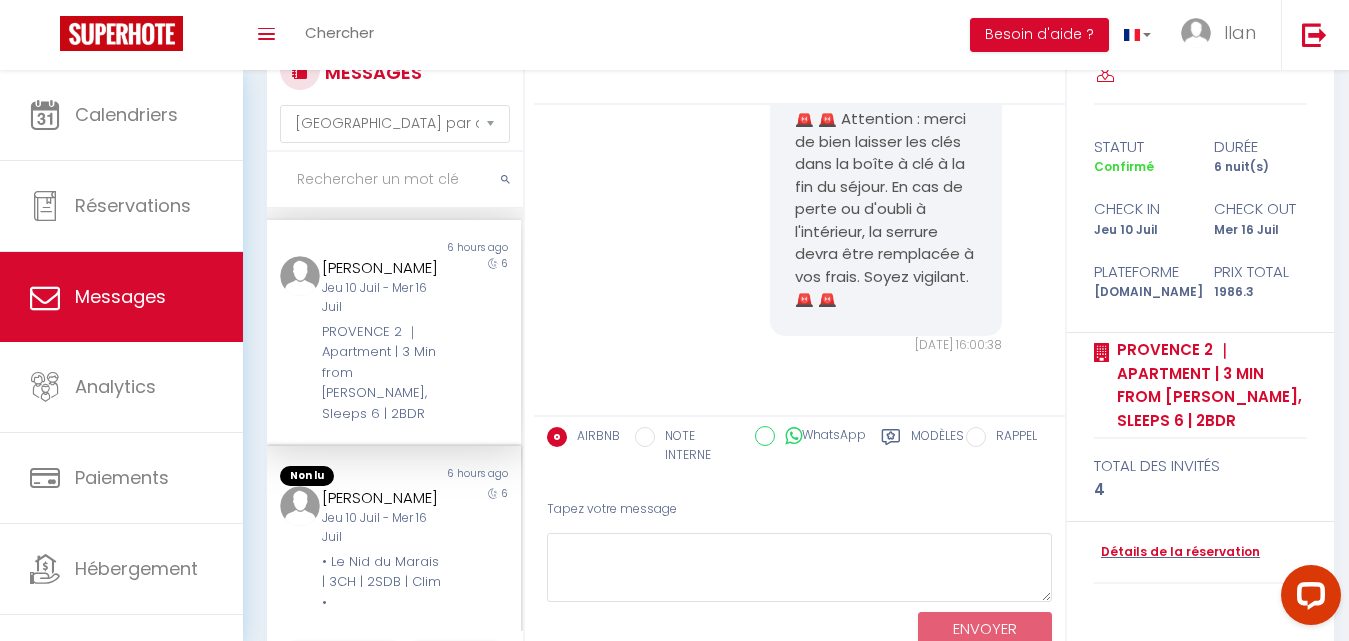 click on "Jeu 10 Juil - Mer 16 Juil" at bounding box center [383, 528] 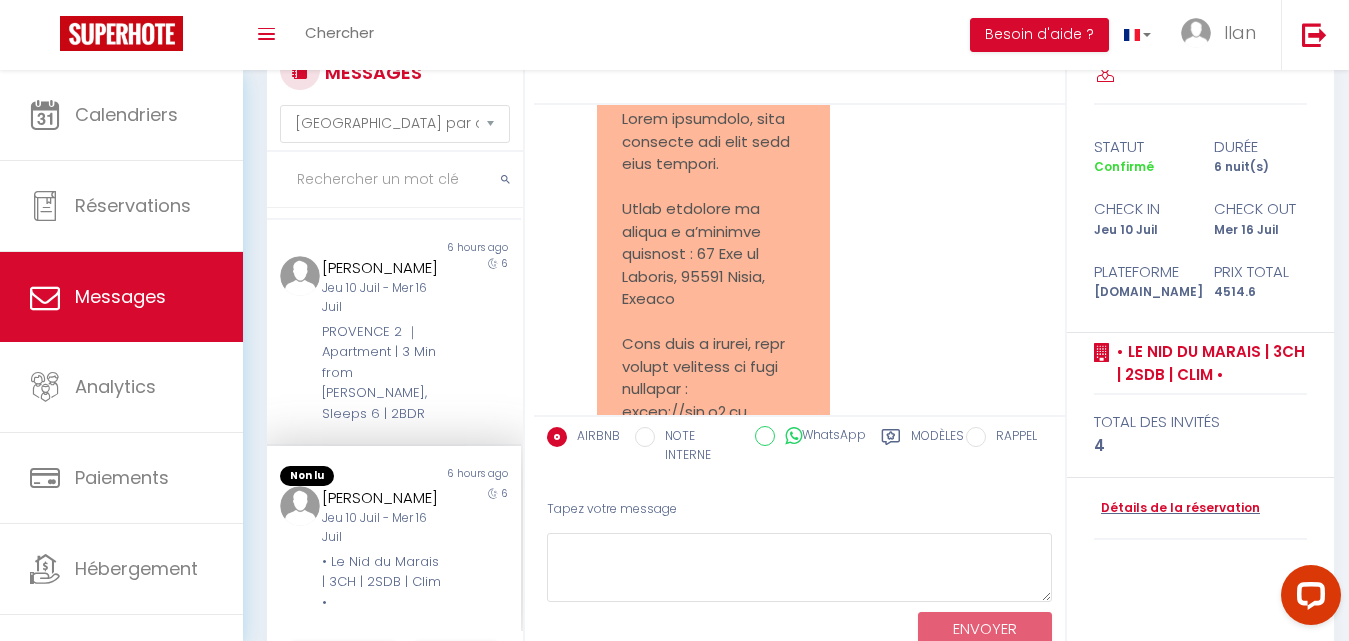 scroll, scrollTop: 8690, scrollLeft: 0, axis: vertical 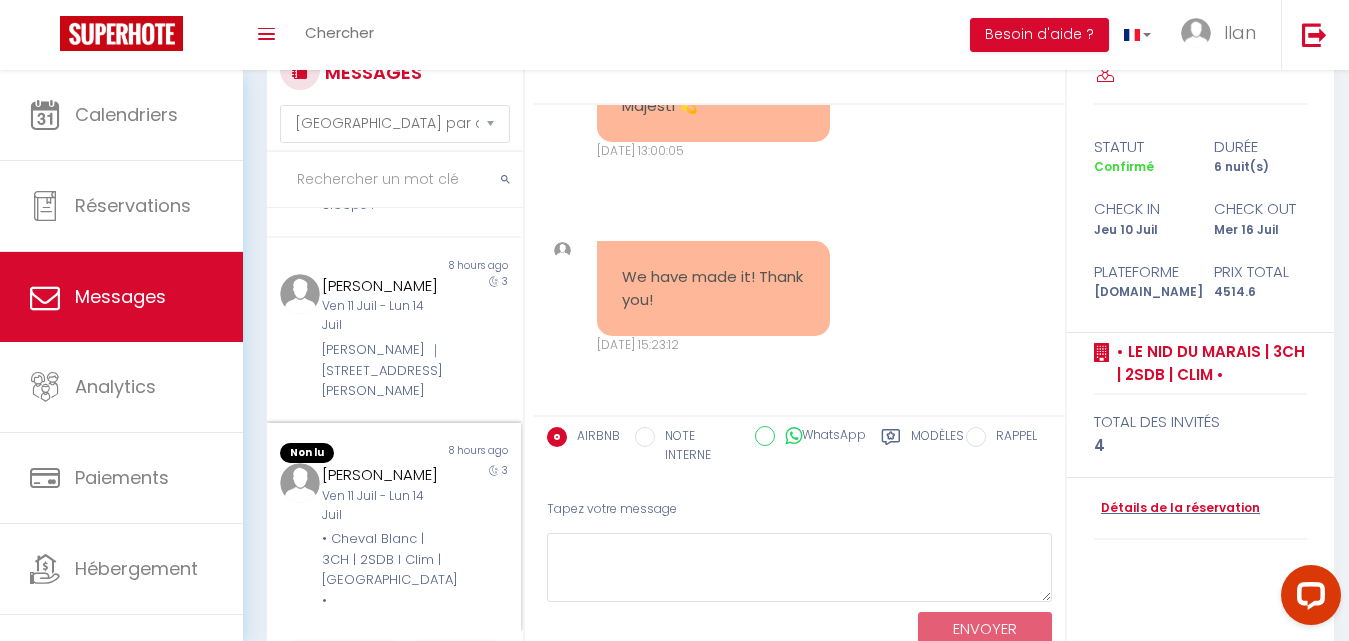click on "Ven 11 Juil - Lun 14 Juil" at bounding box center [383, 506] 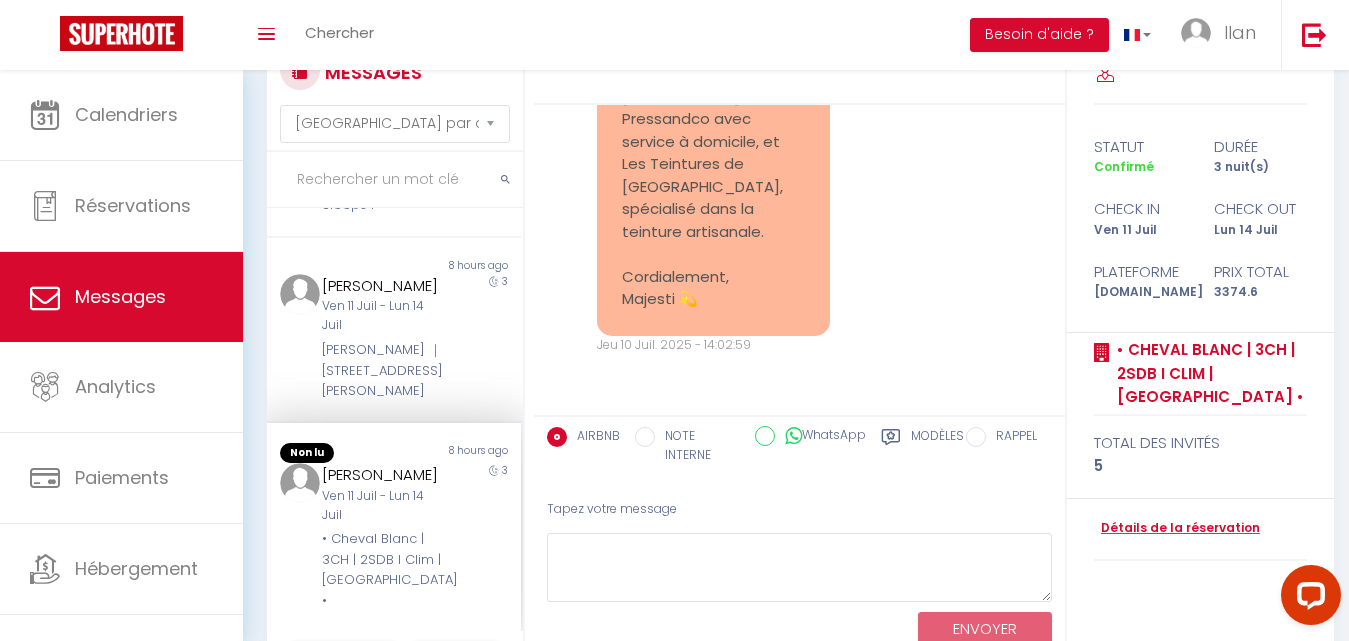 scroll, scrollTop: 8510, scrollLeft: 0, axis: vertical 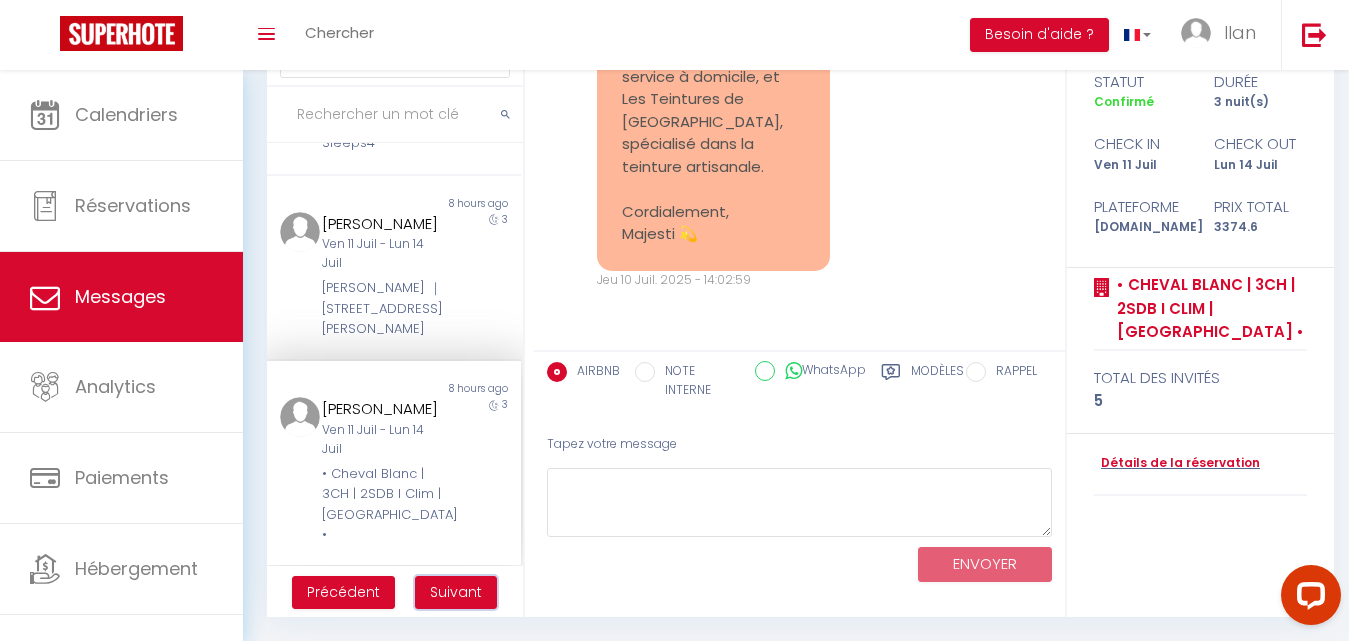 click on "Suivant" at bounding box center (456, 592) 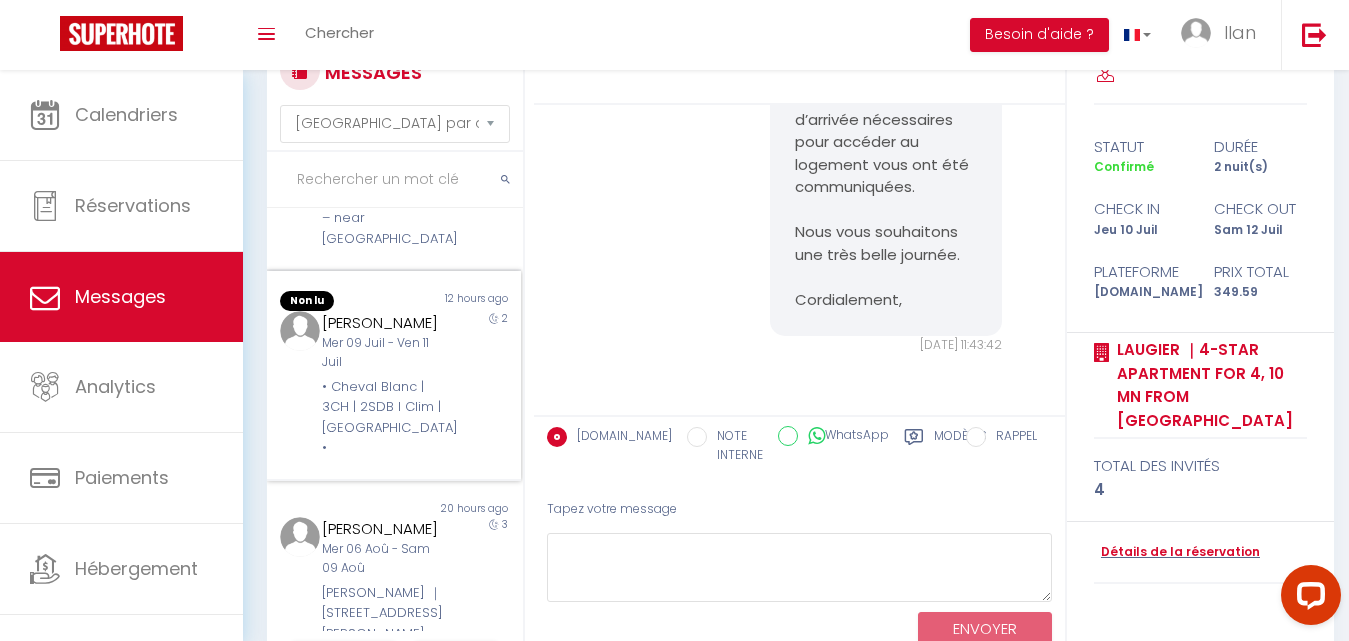 click on "2" at bounding box center [488, 385] 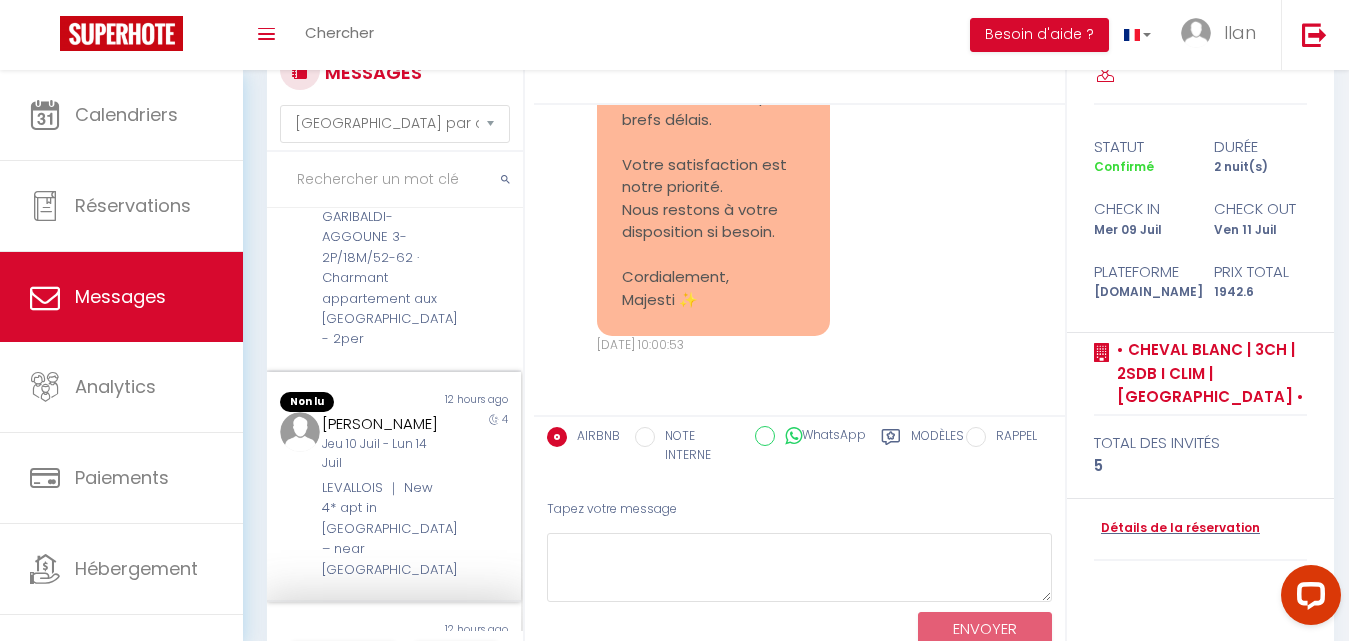 click on "LEVALLOIS ｜ New 4* apt in [GEOGRAPHIC_DATA] – near [GEOGRAPHIC_DATA]" at bounding box center [383, 529] 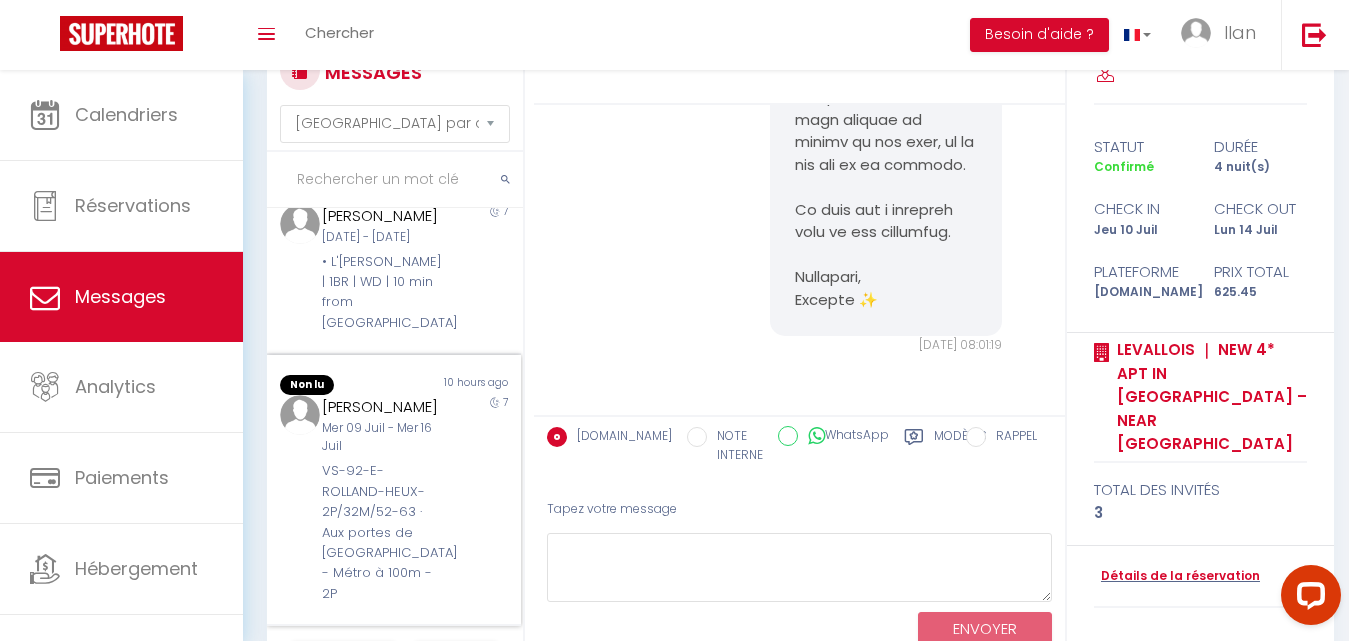 click on "[PERSON_NAME]   [DATE] - [DATE]   VS-92-E-ROLLAND-HEUX-2P/32M/52-63 · Aux portes de [GEOGRAPHIC_DATA] - Métro à 100m - 2P" at bounding box center [383, 499] 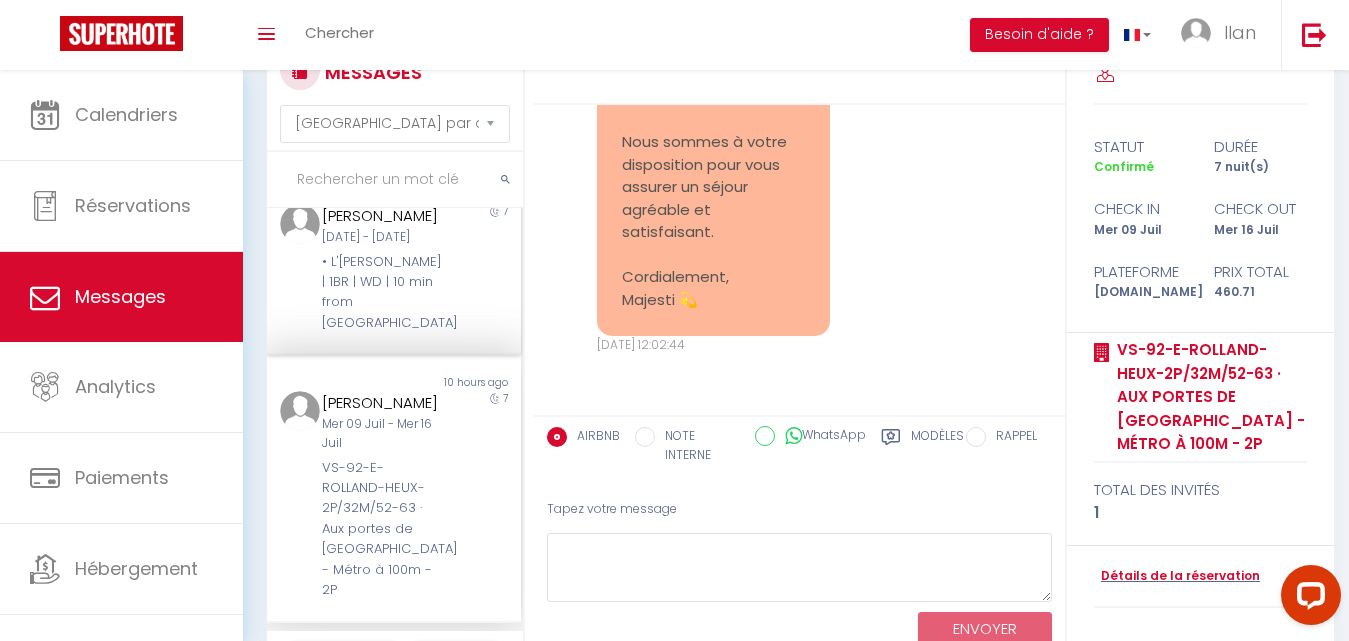 click on "[DATE] - [DATE]" at bounding box center (383, 237) 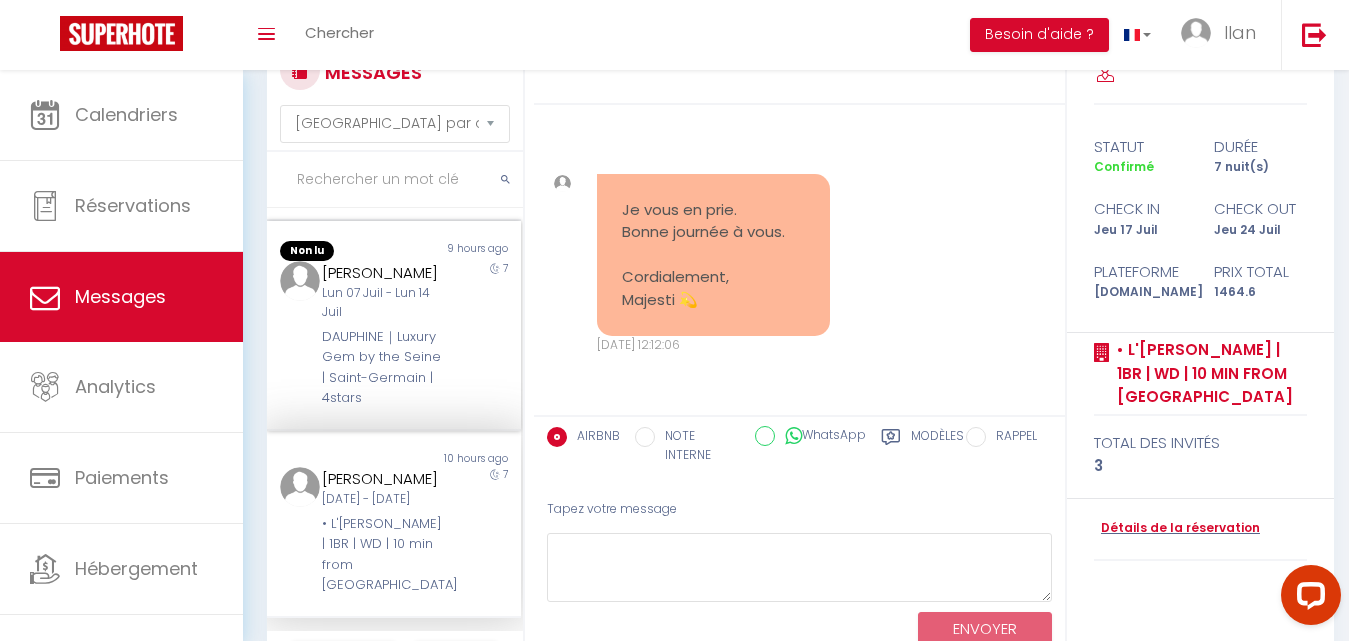 click on "7" at bounding box center (488, 335) 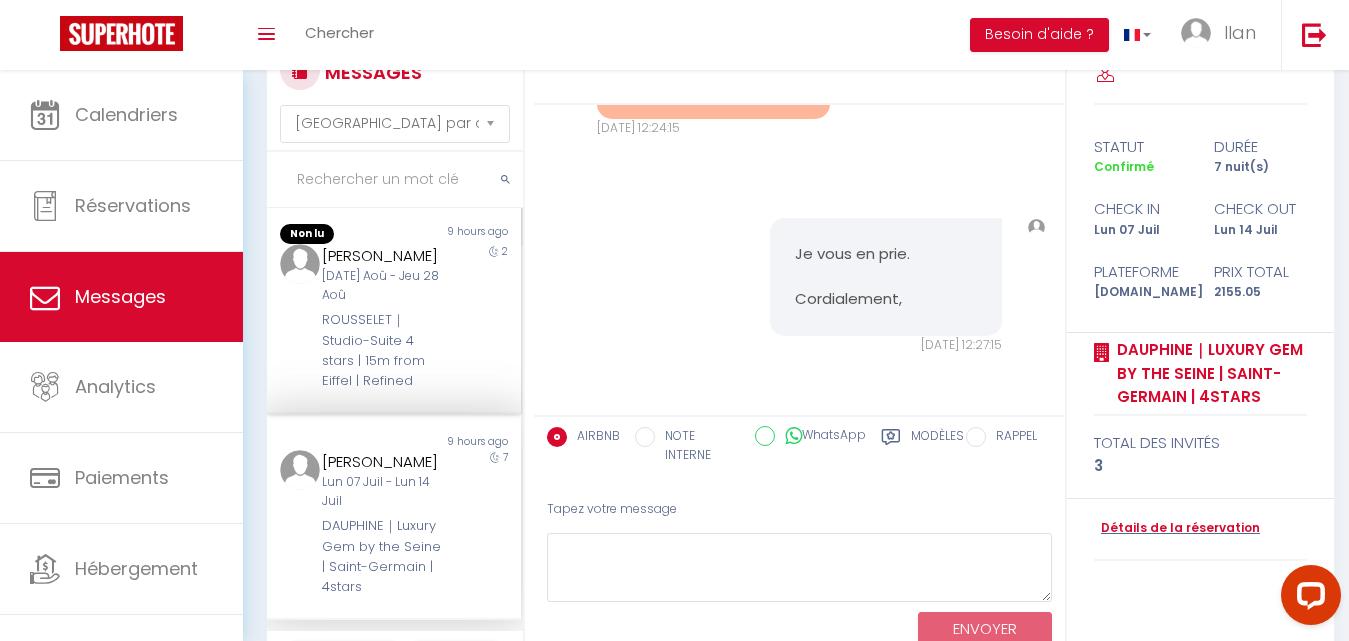 click on "2" at bounding box center (488, 318) 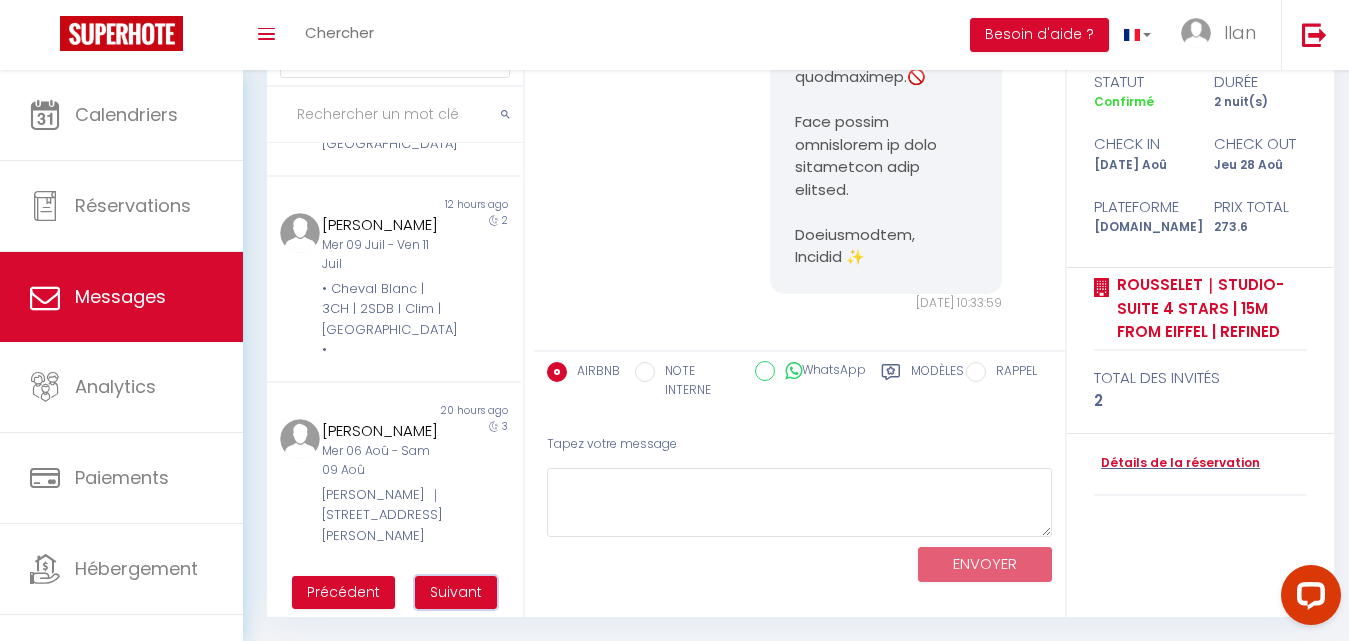 click on "Suivant" at bounding box center (456, 592) 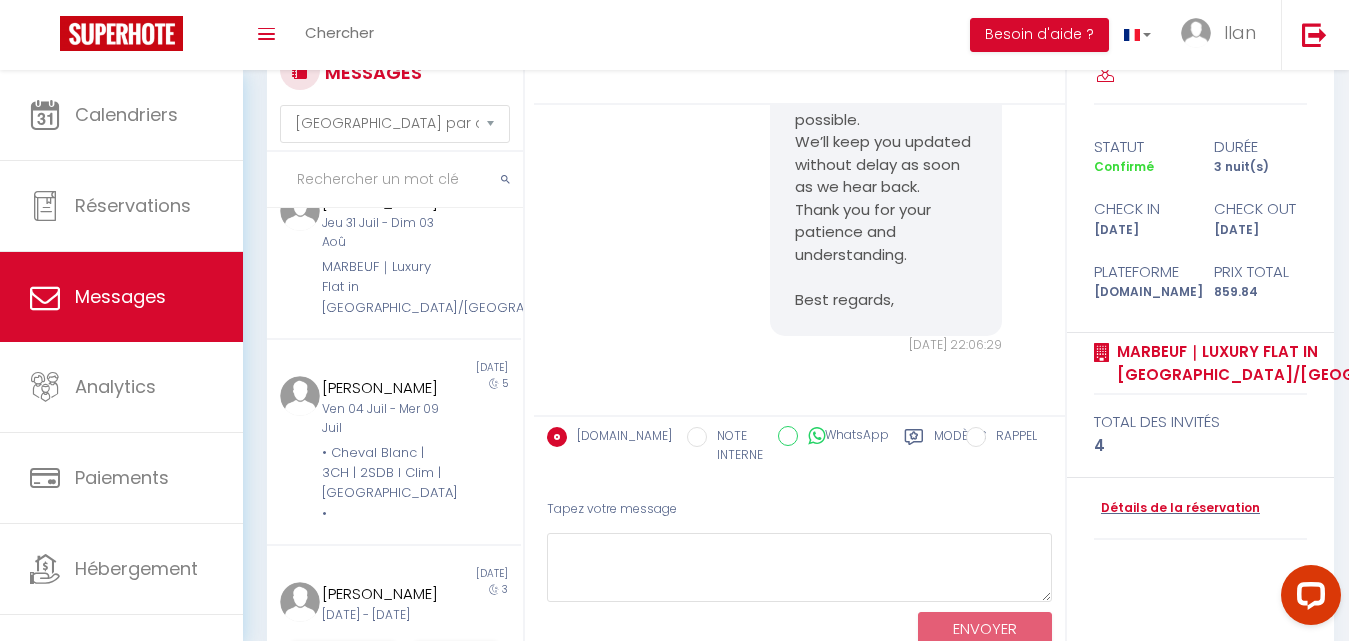 scroll, scrollTop: 1287, scrollLeft: 0, axis: vertical 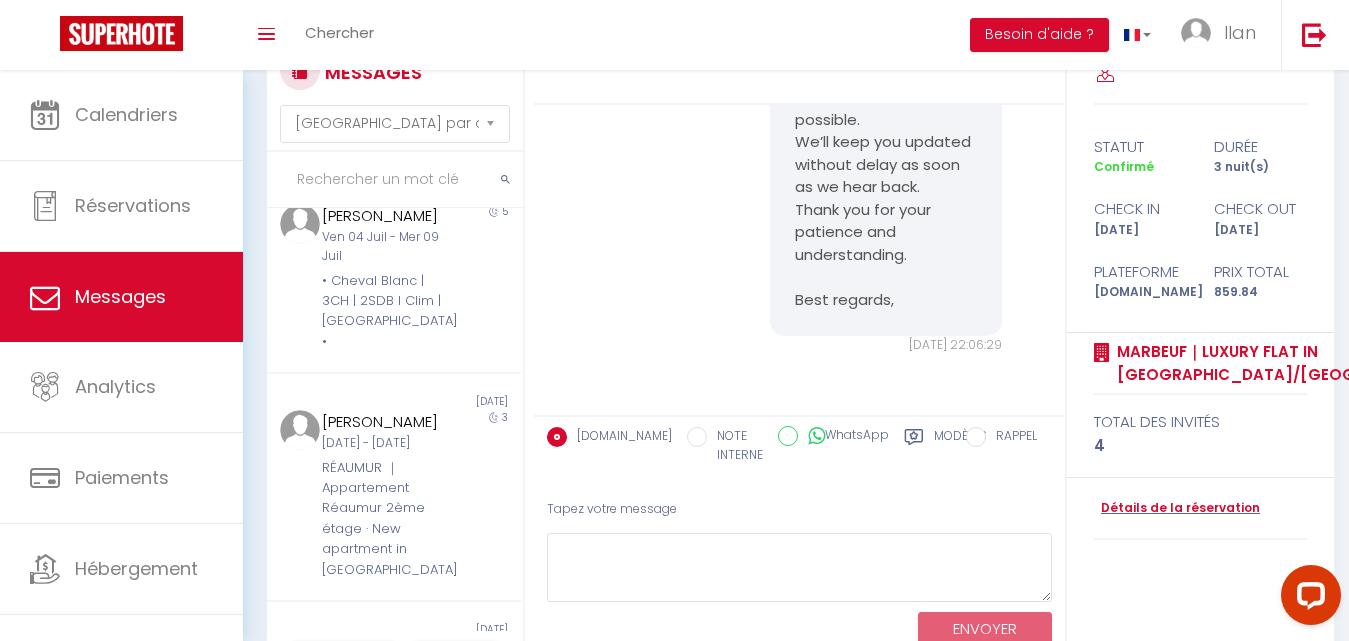 click on "Jeu 31 Juil - Dim 03 Aoû" at bounding box center (383, 61) 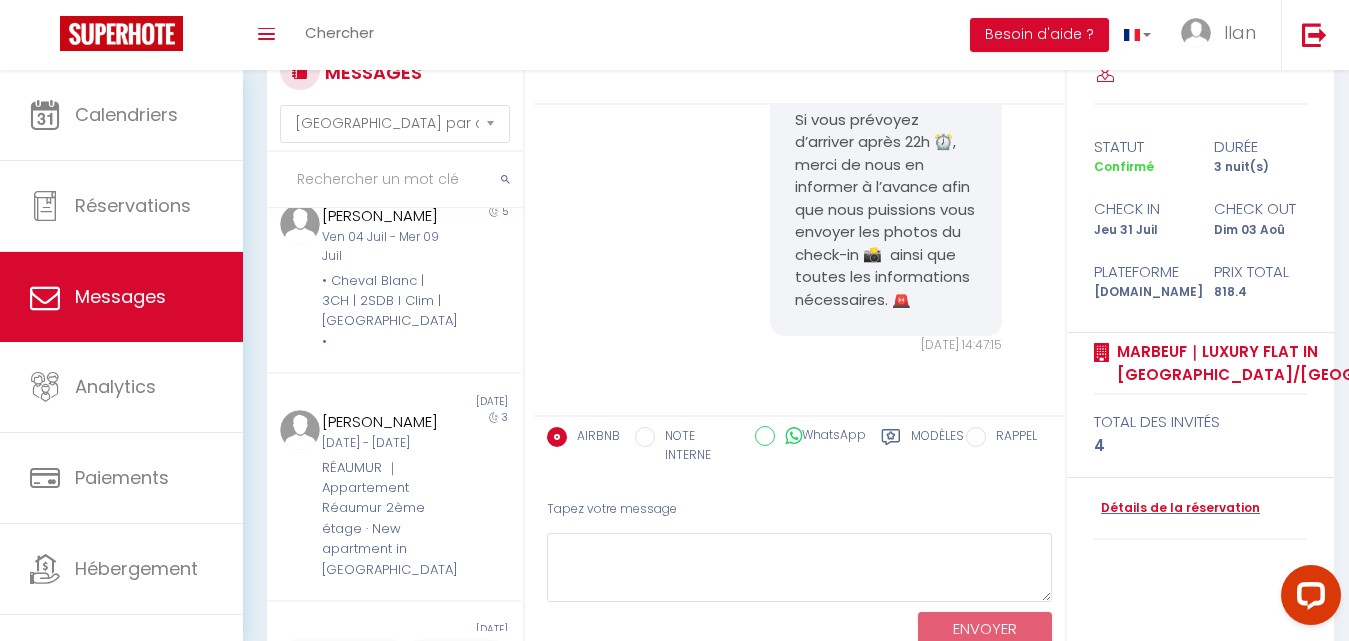 scroll, scrollTop: 1869, scrollLeft: 0, axis: vertical 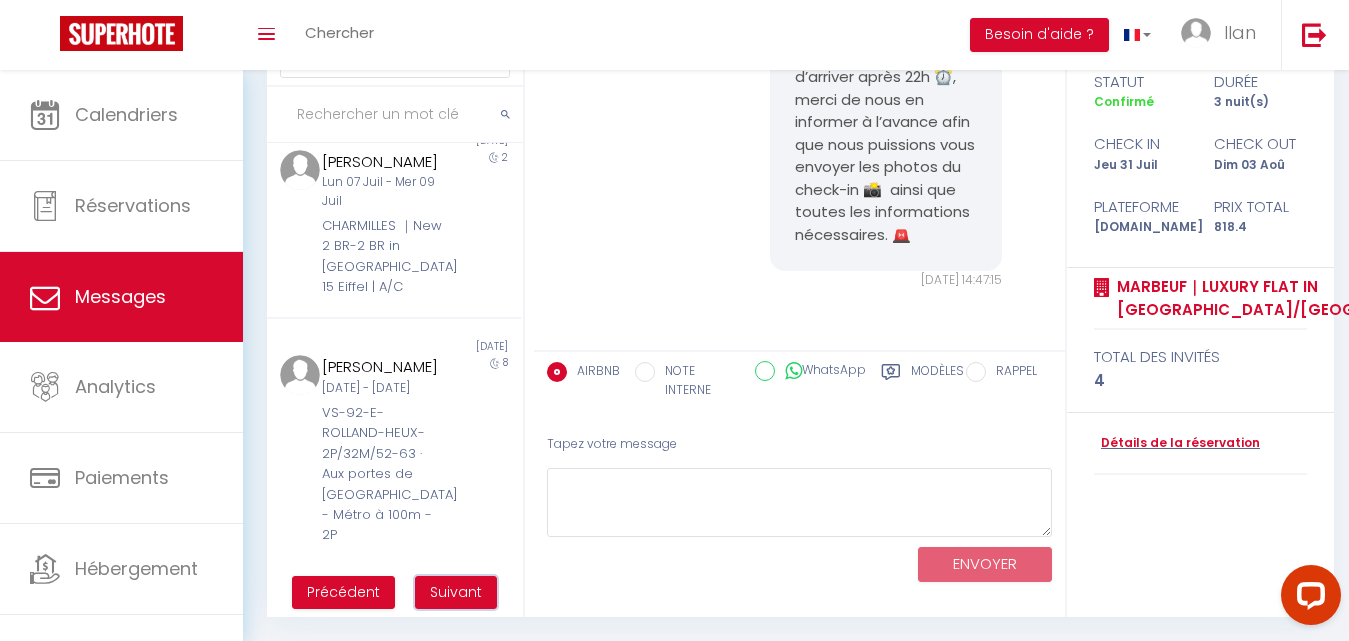 click on "Suivant" at bounding box center (456, 593) 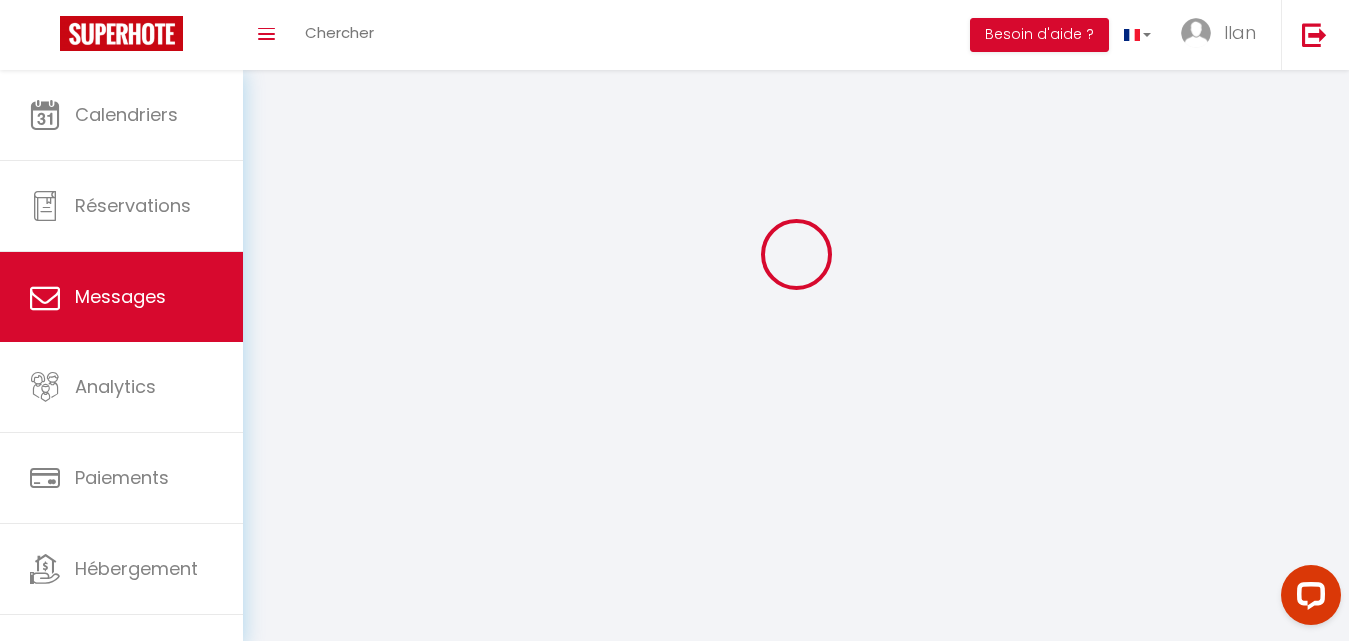 scroll, scrollTop: 70, scrollLeft: 0, axis: vertical 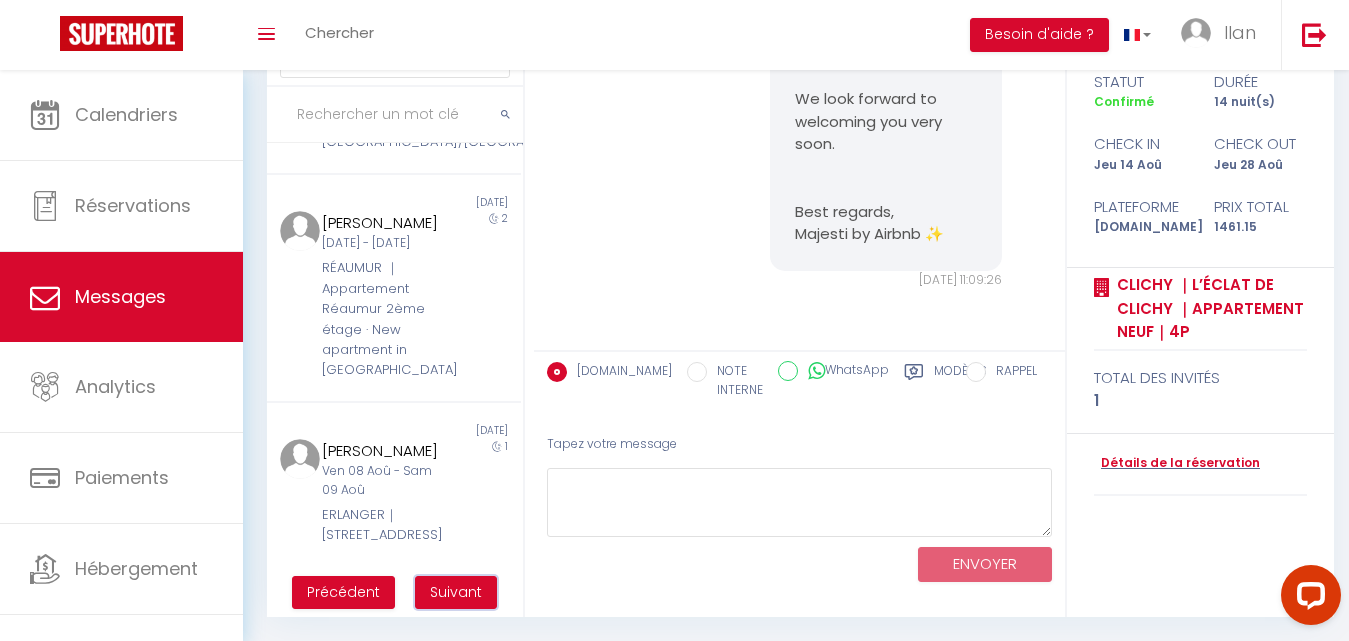 click on "Suivant" at bounding box center (456, 592) 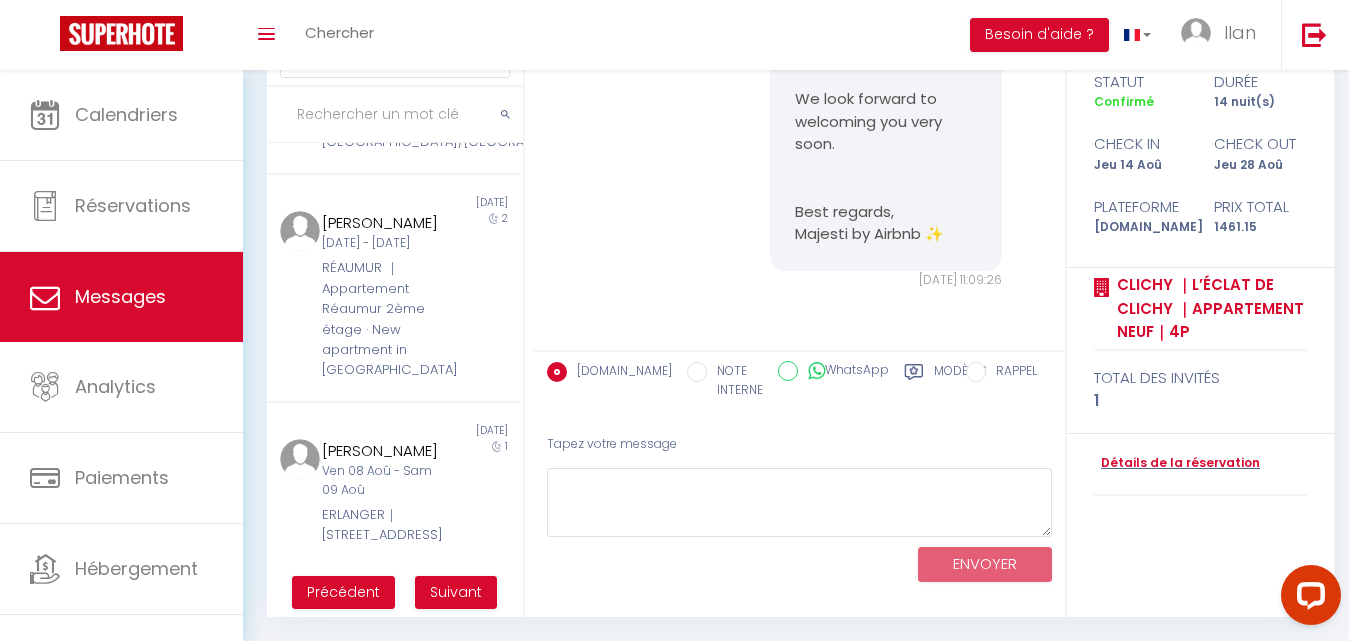 scroll, scrollTop: 70, scrollLeft: 0, axis: vertical 